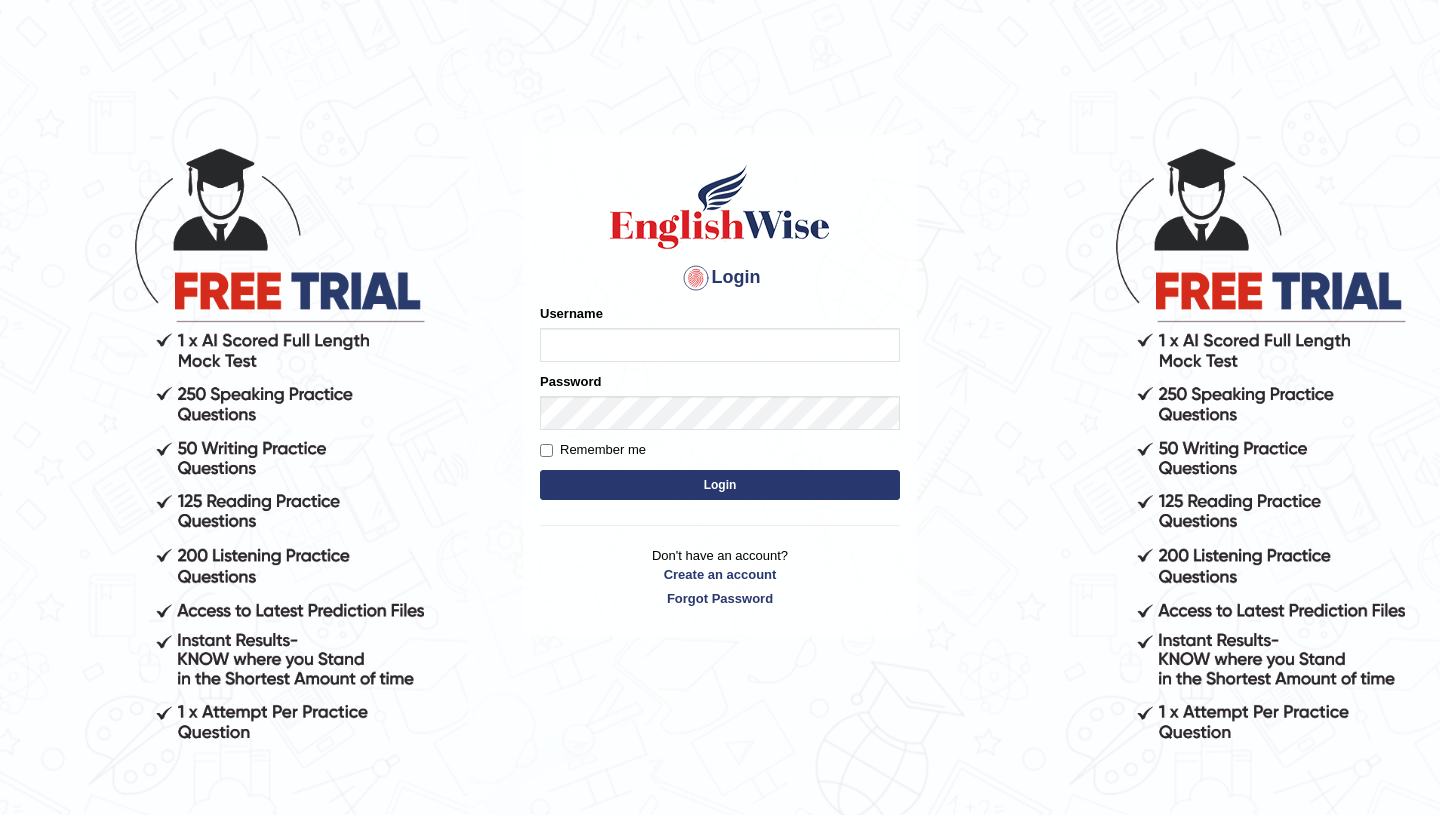 scroll, scrollTop: 0, scrollLeft: 0, axis: both 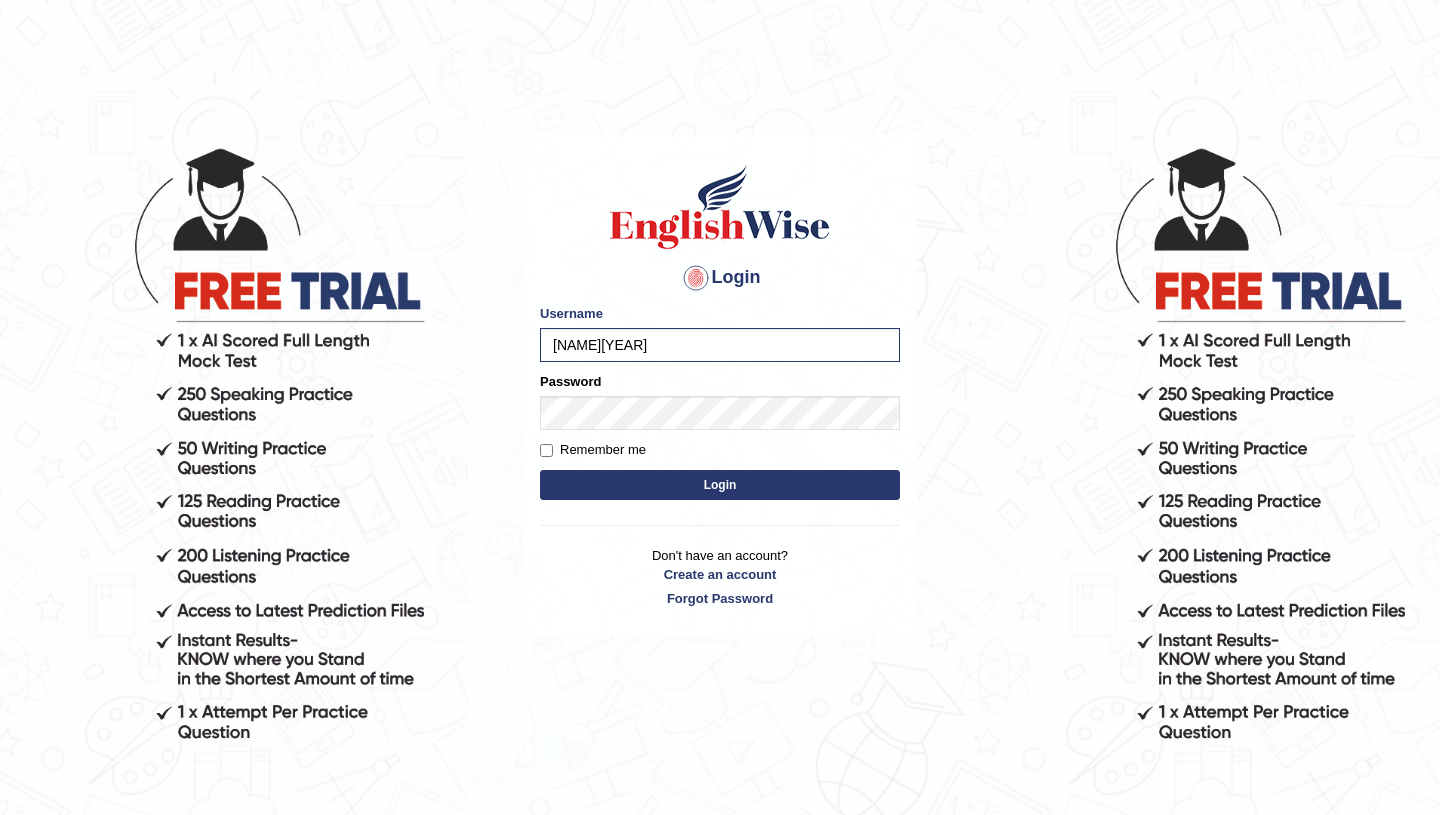 click on "Login" at bounding box center [720, 485] 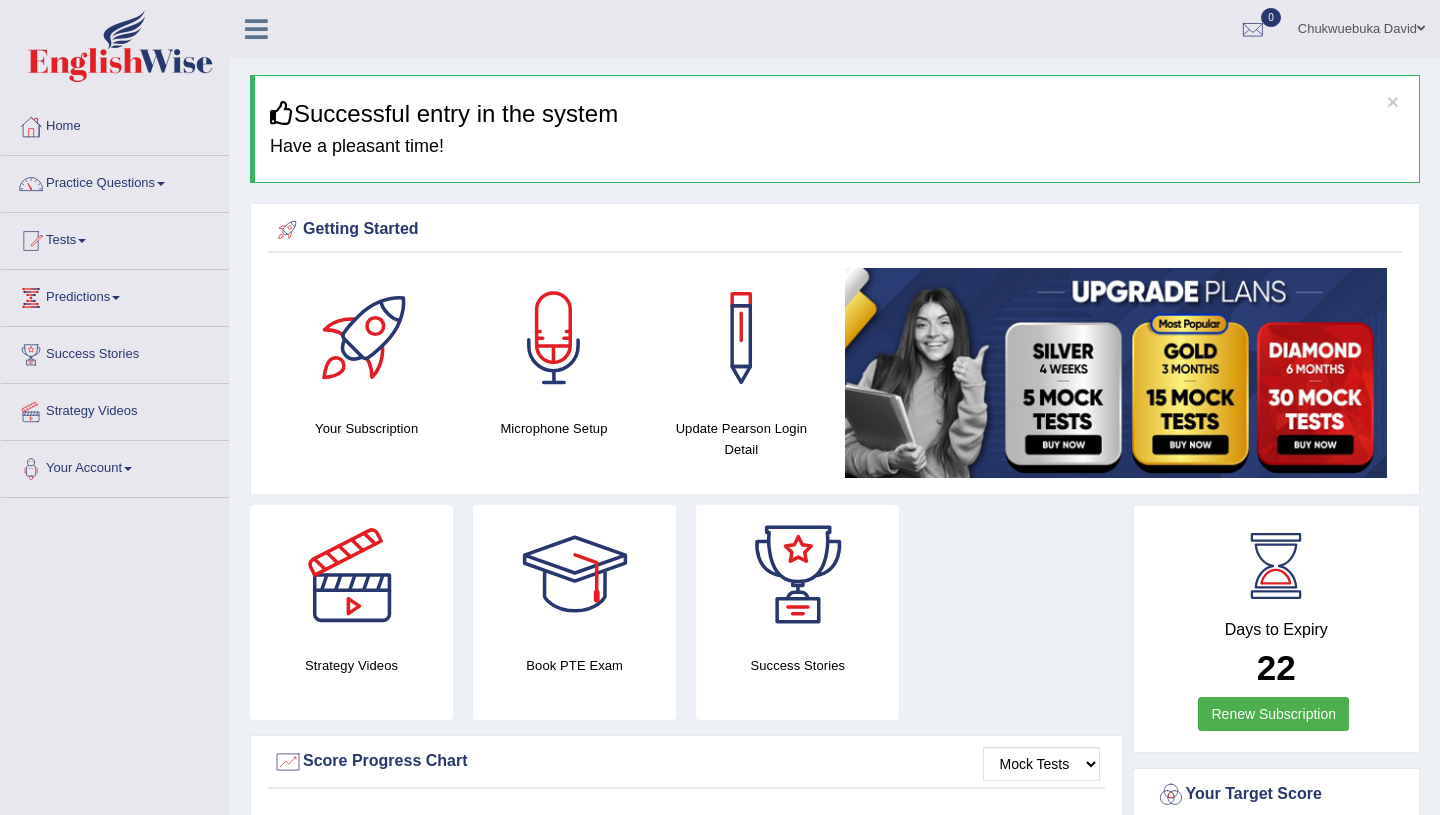 scroll, scrollTop: 0, scrollLeft: 0, axis: both 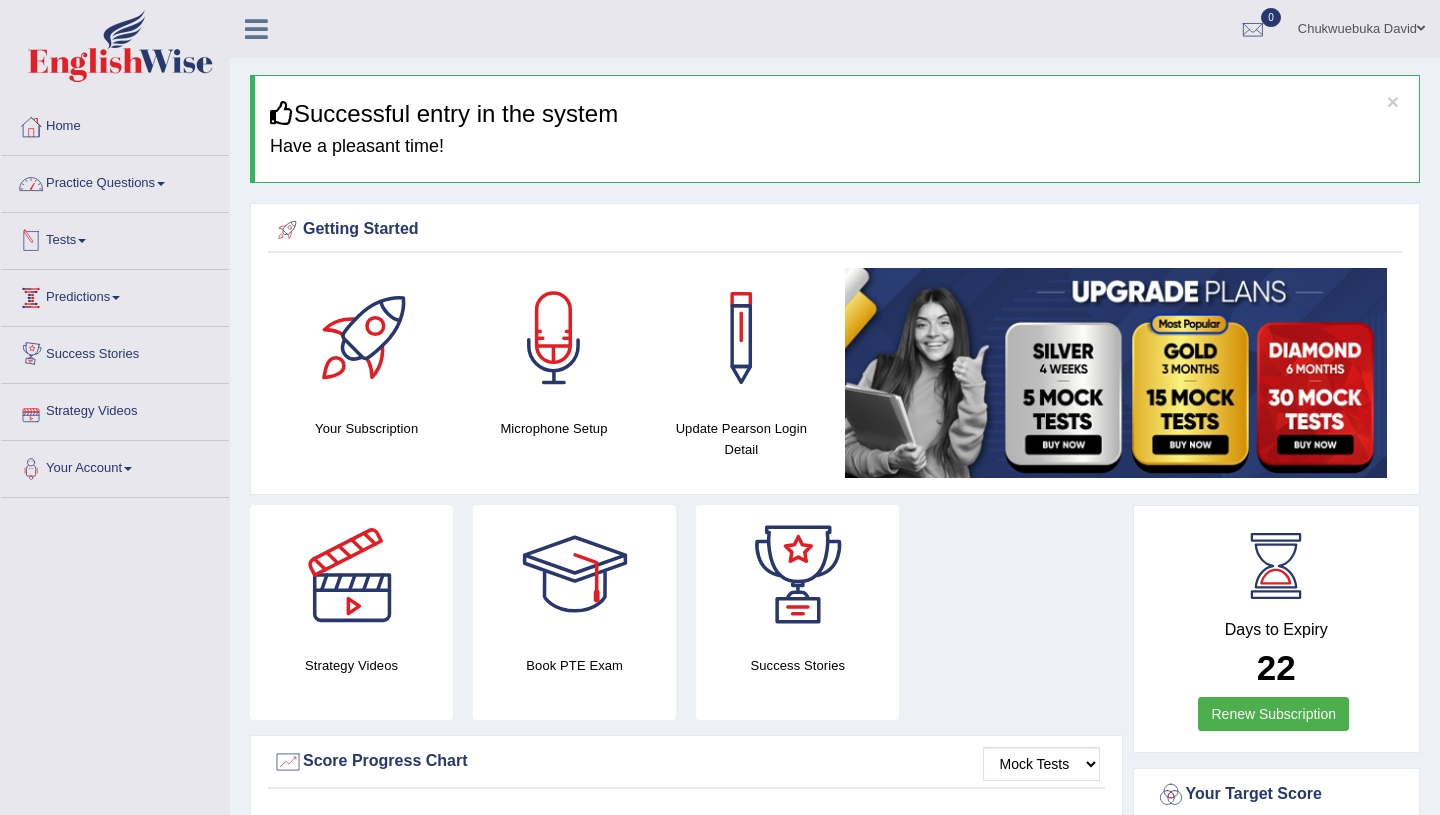 click on "Practice Questions" at bounding box center [115, 181] 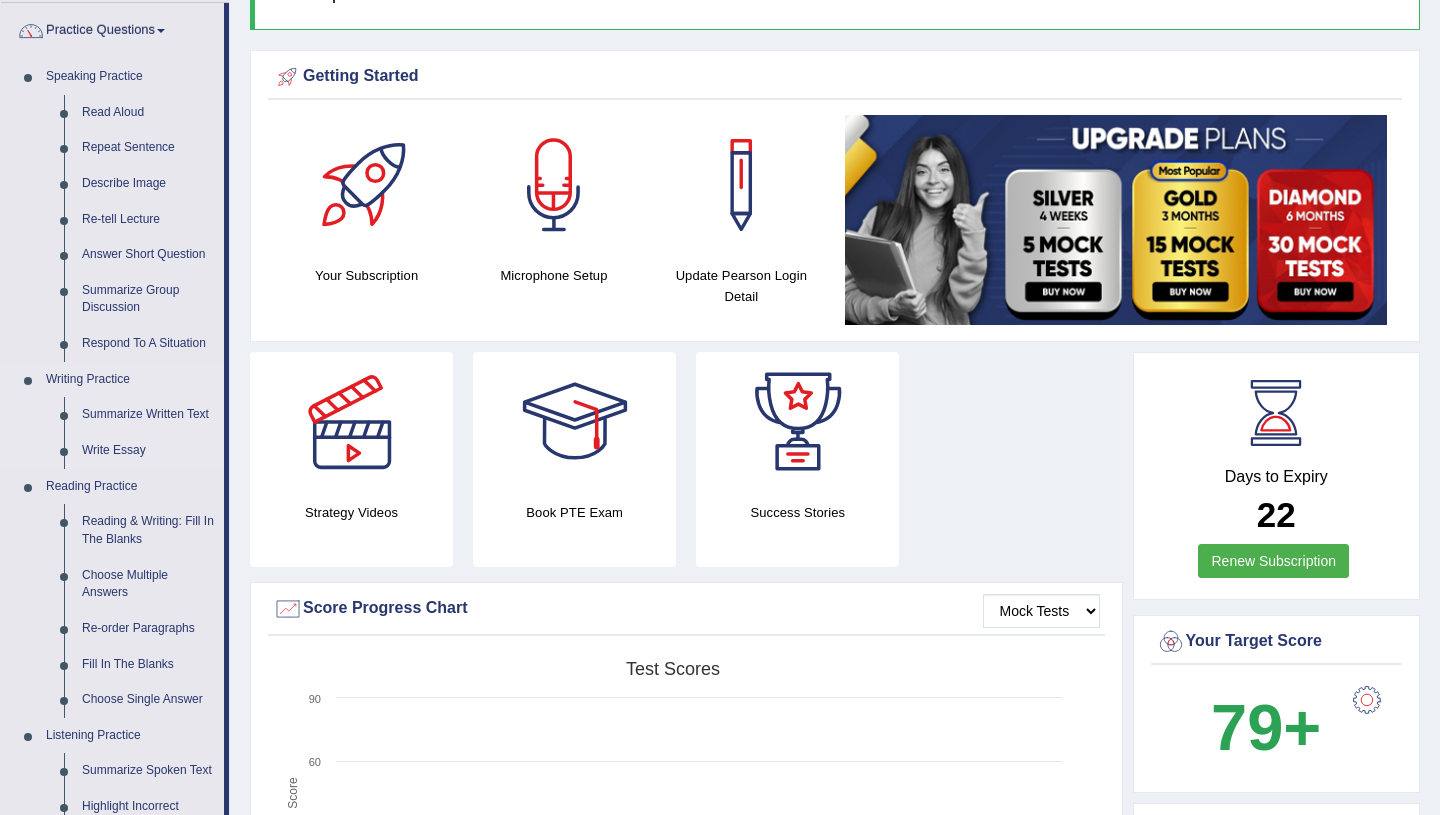scroll, scrollTop: 156, scrollLeft: 0, axis: vertical 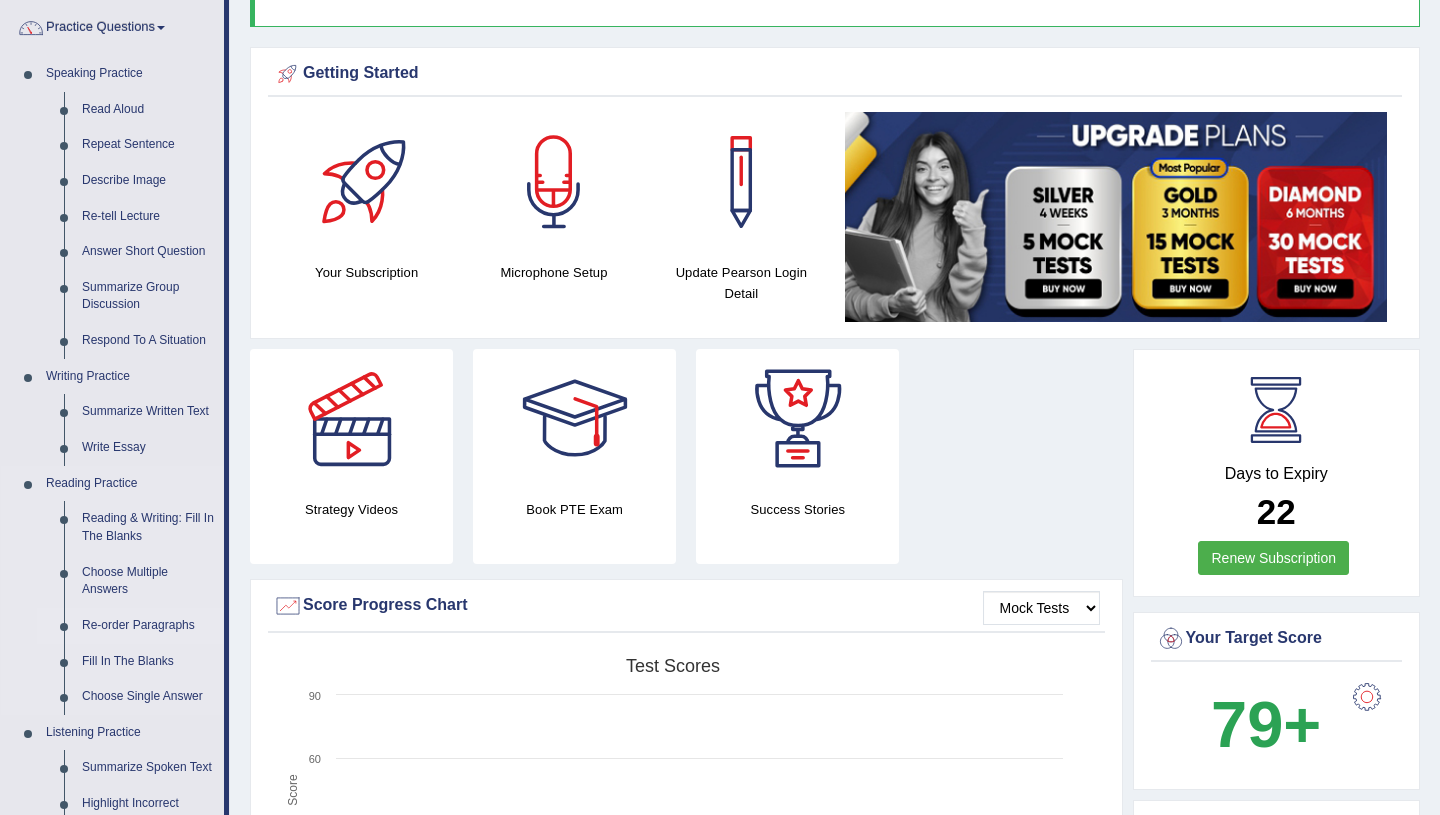 click on "Re-order Paragraphs" at bounding box center [148, 626] 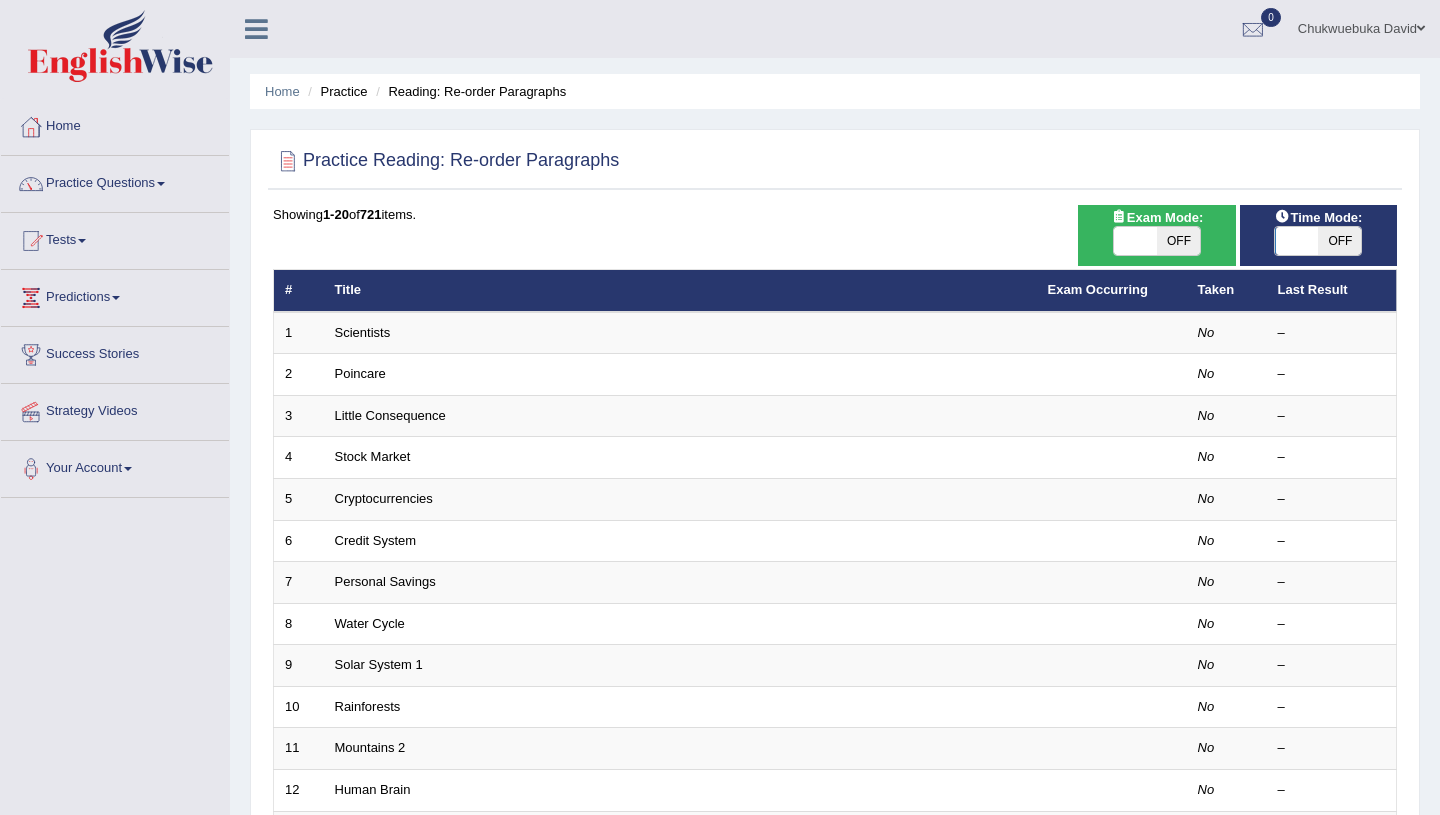 scroll, scrollTop: 0, scrollLeft: 0, axis: both 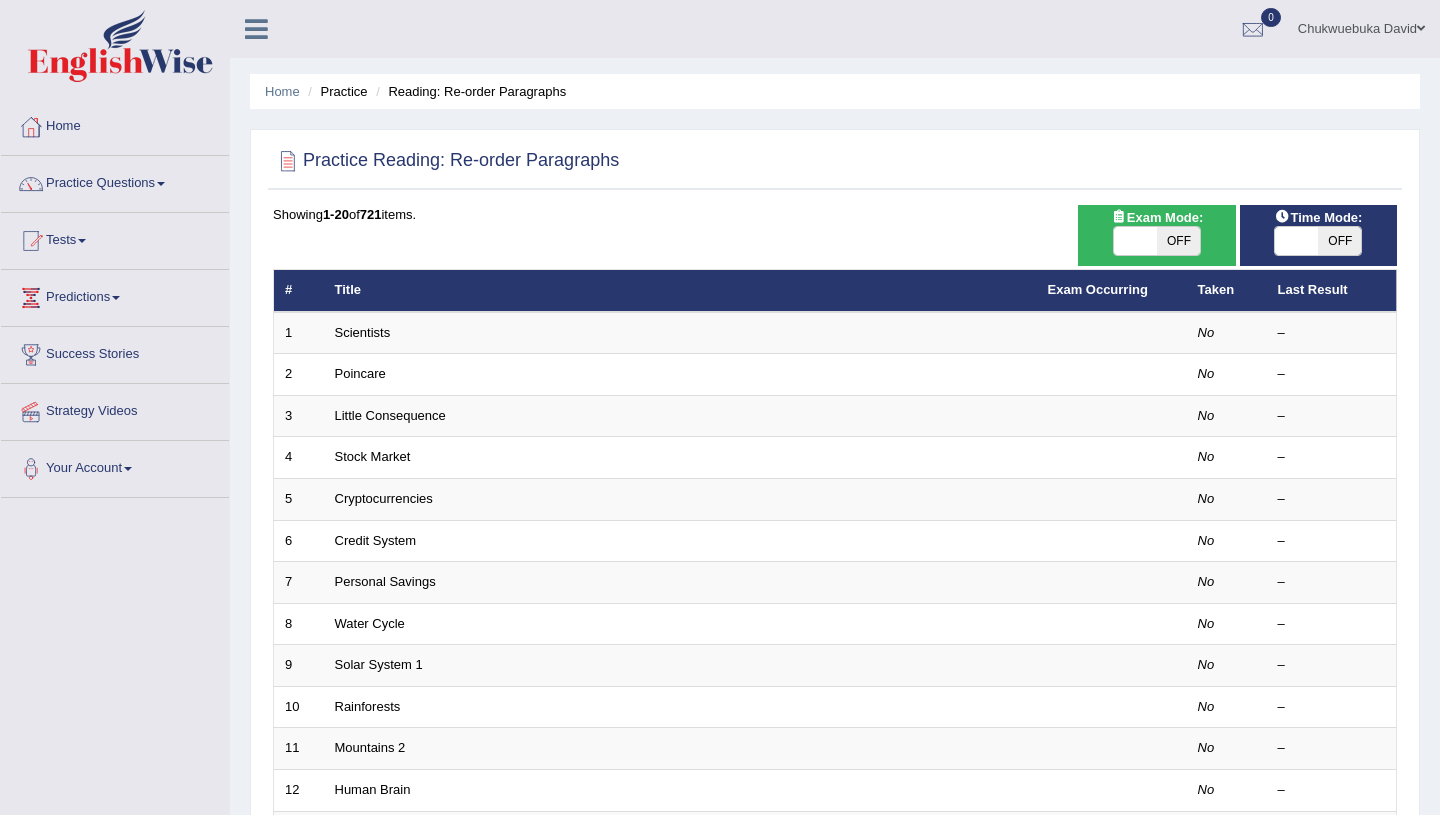 click at bounding box center (1135, 241) 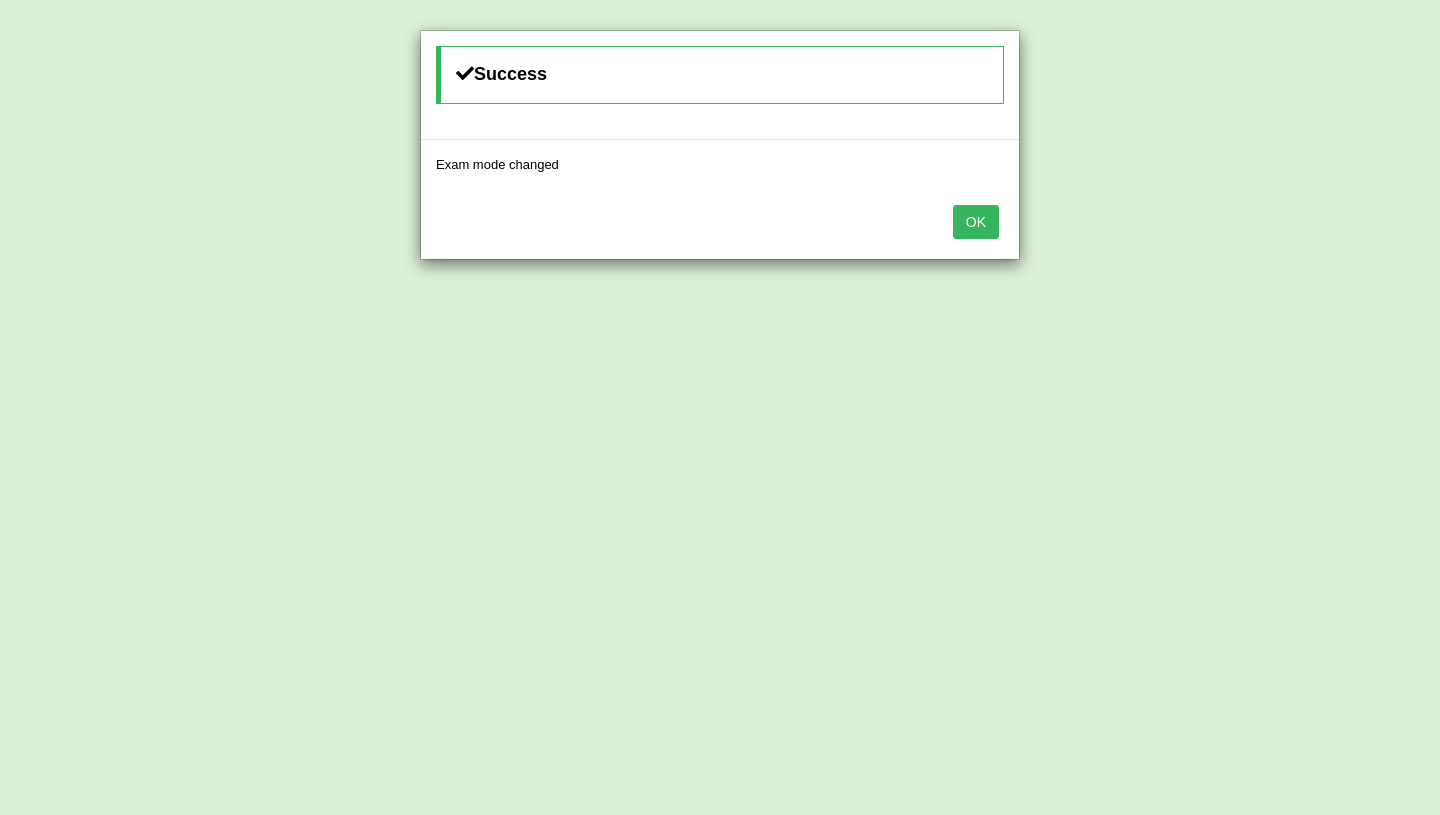 click on "OK" at bounding box center (976, 222) 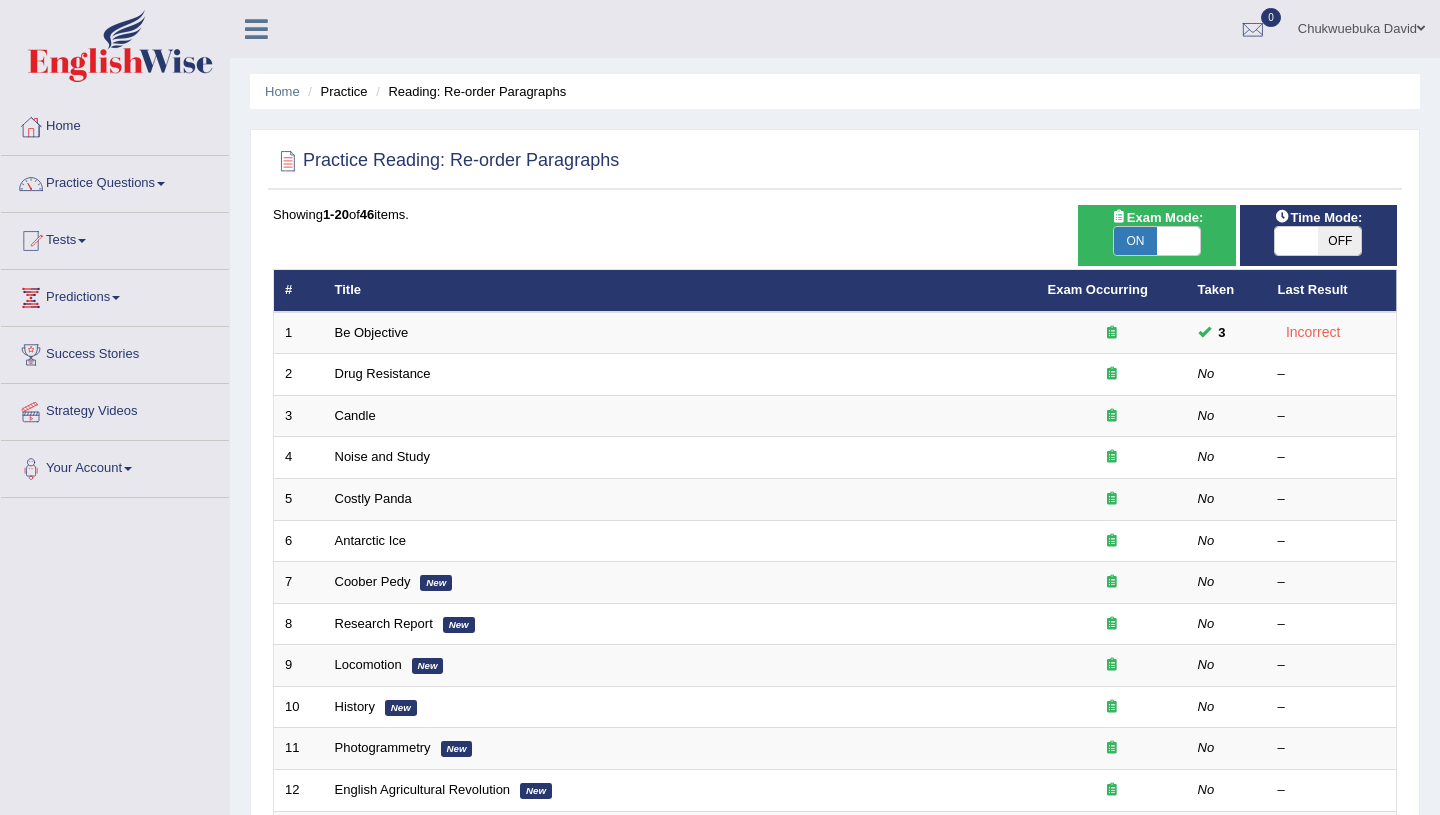 scroll, scrollTop: 0, scrollLeft: 0, axis: both 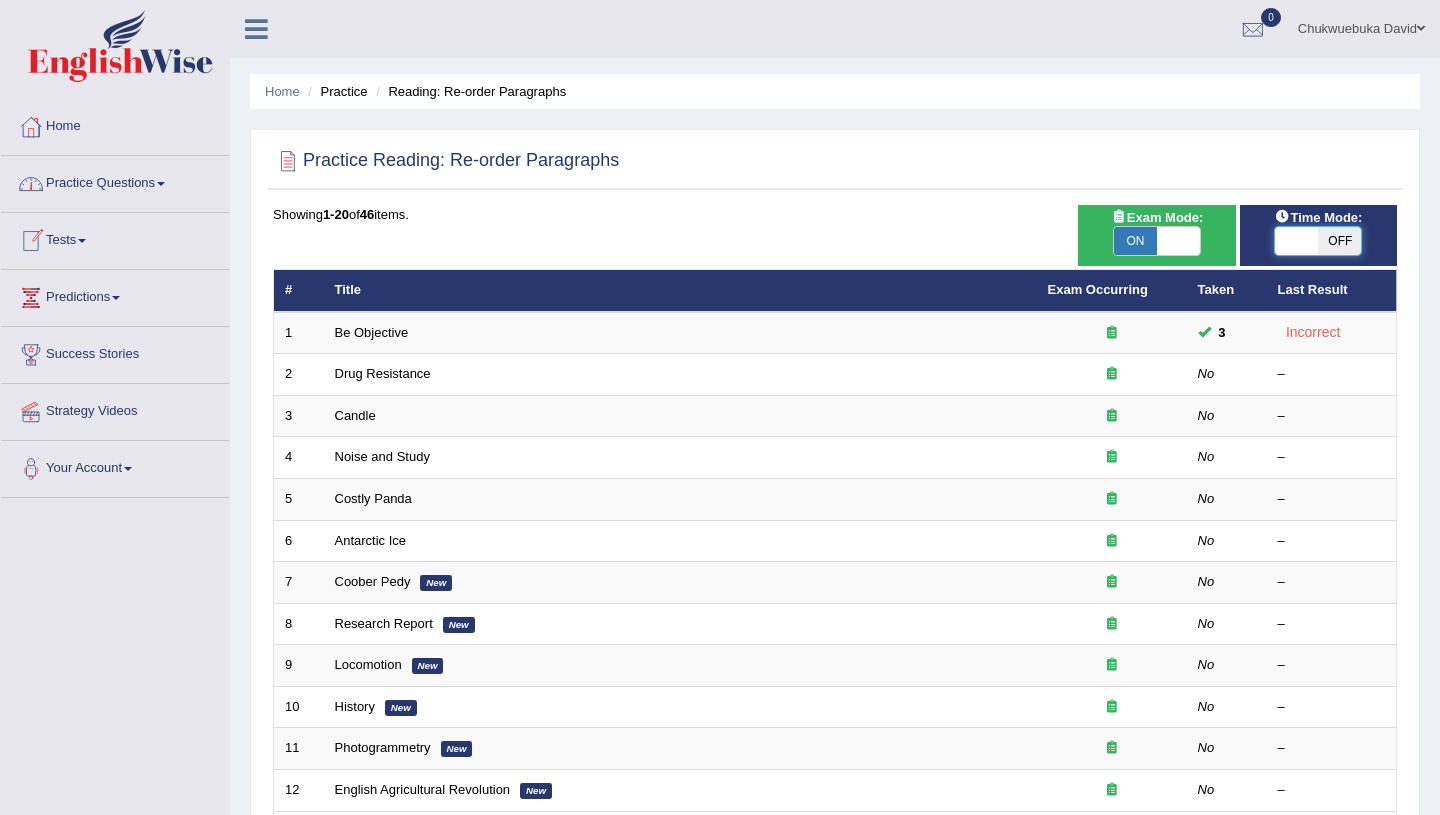 click on "Practice Questions" at bounding box center (115, 181) 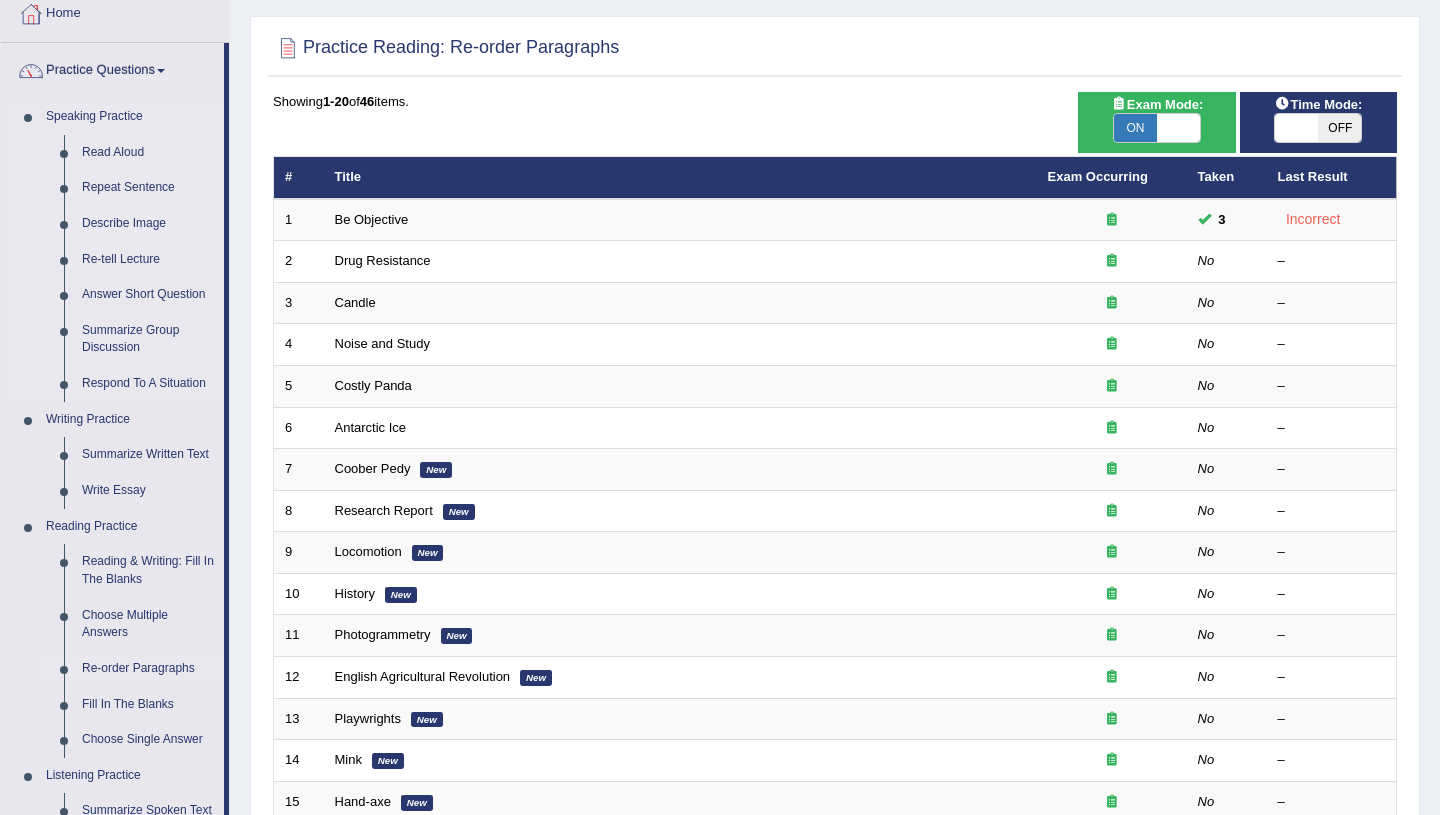 scroll, scrollTop: 114, scrollLeft: 0, axis: vertical 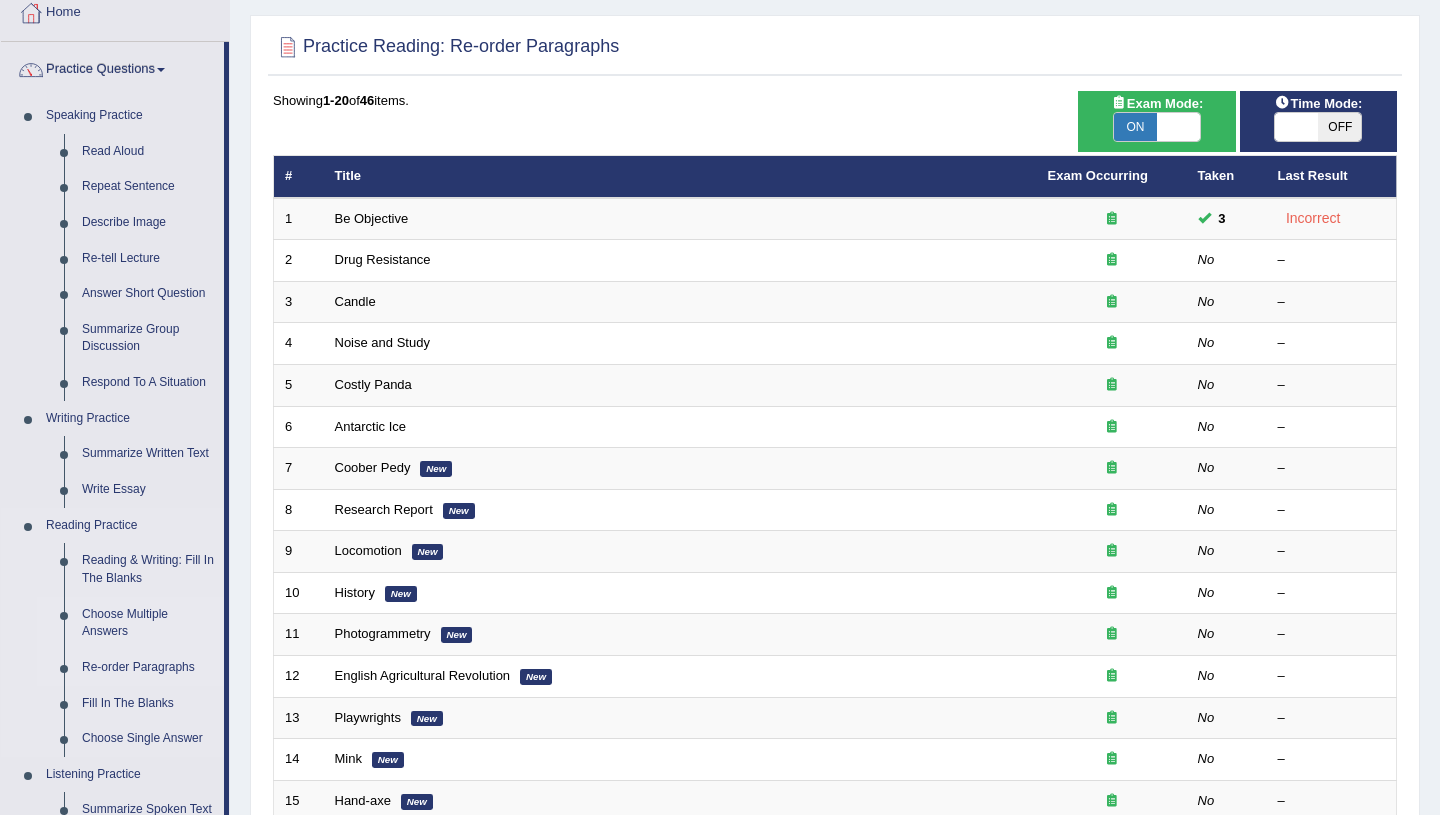 click on "Choose Multiple Answers" at bounding box center [148, 623] 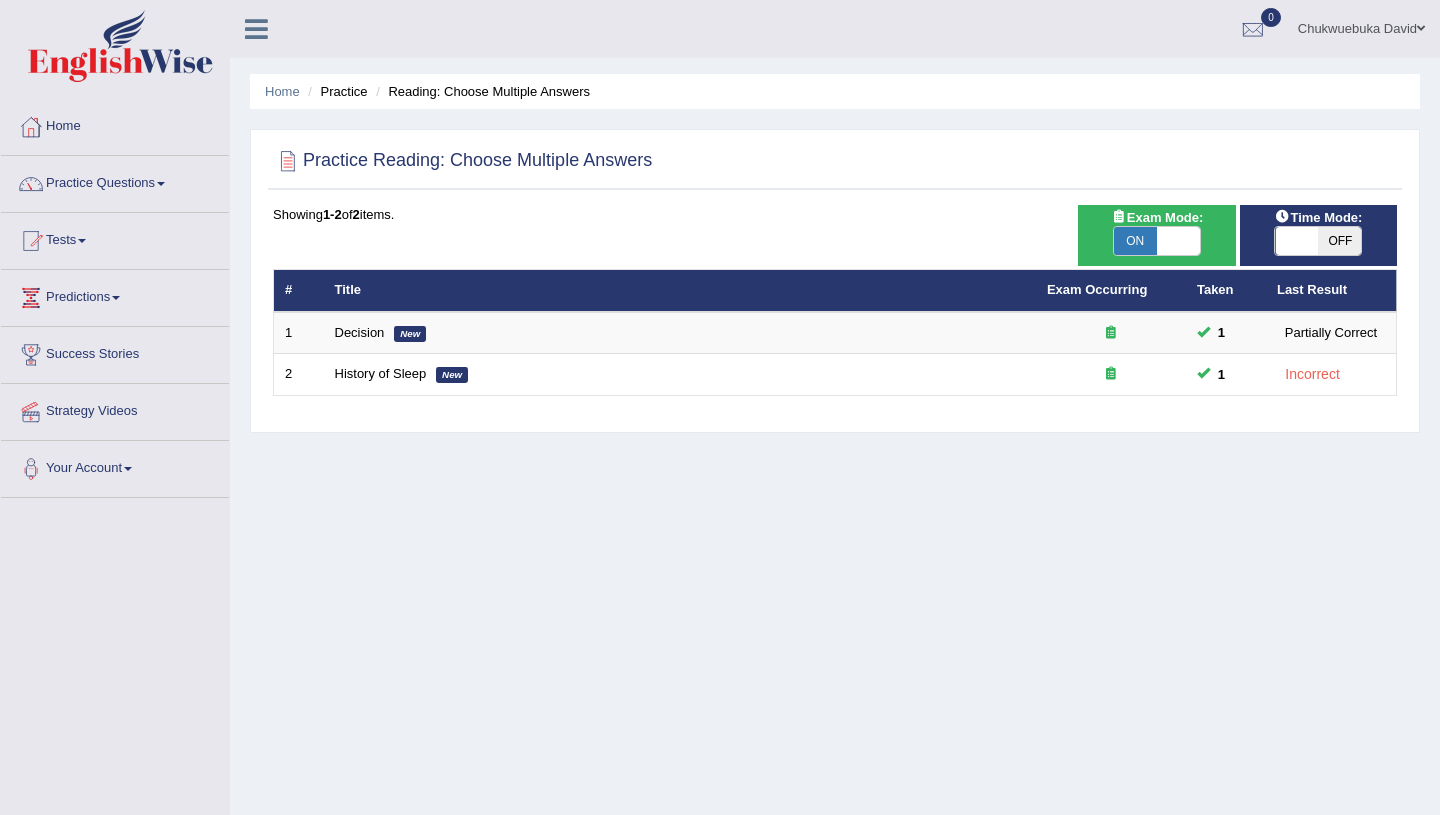scroll, scrollTop: 0, scrollLeft: 0, axis: both 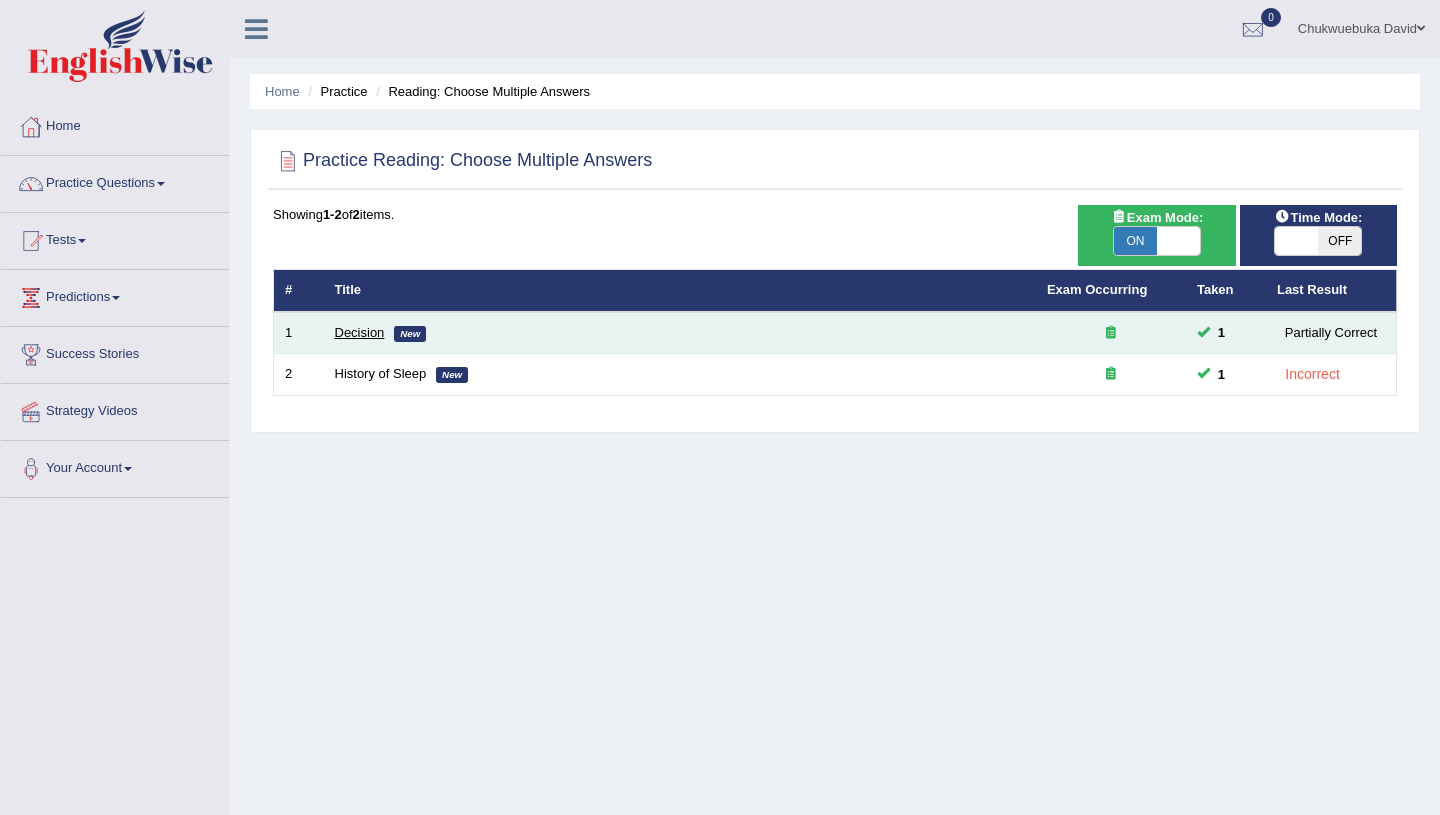 click on "Decision" at bounding box center (360, 332) 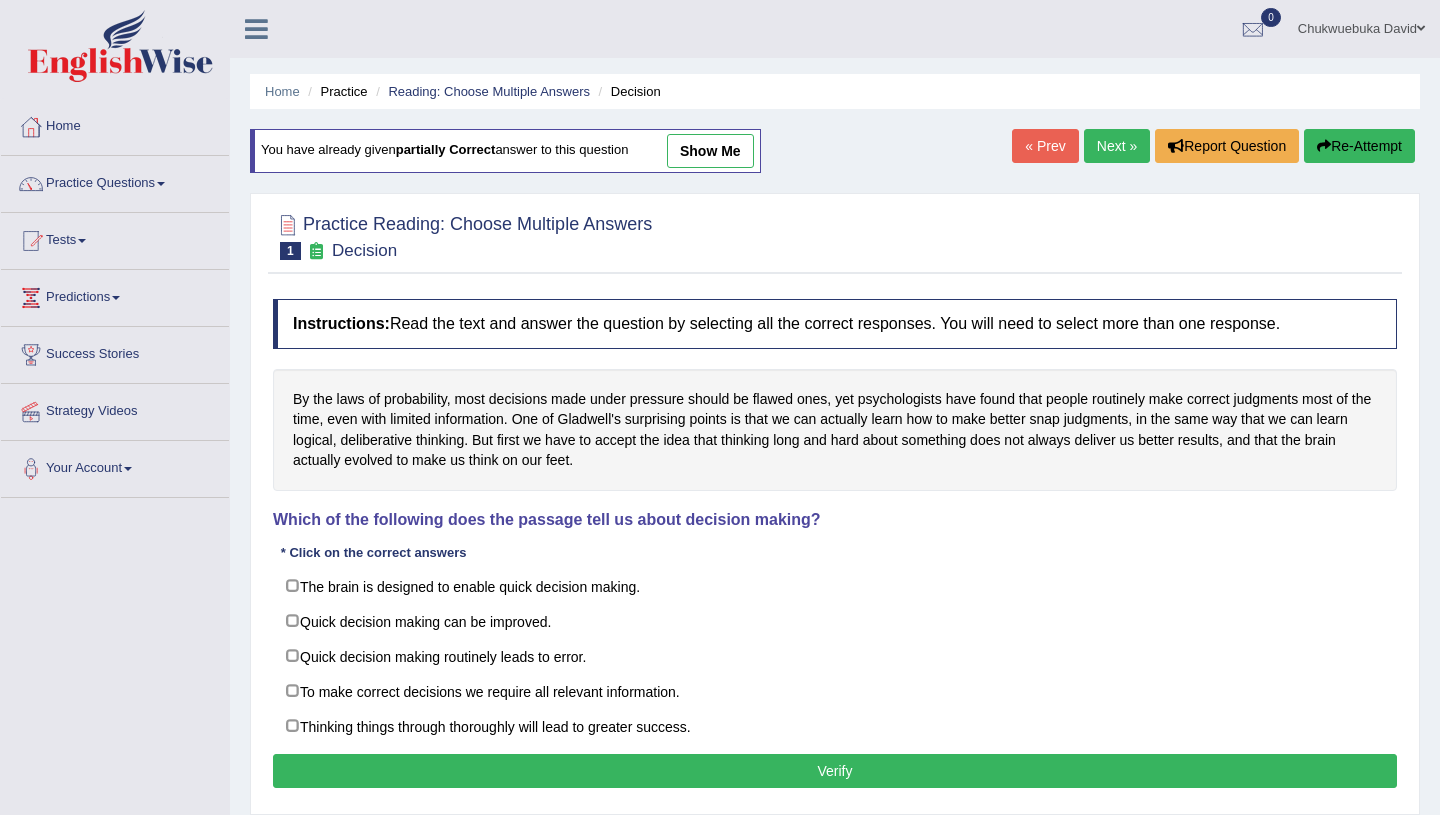 scroll, scrollTop: 0, scrollLeft: 0, axis: both 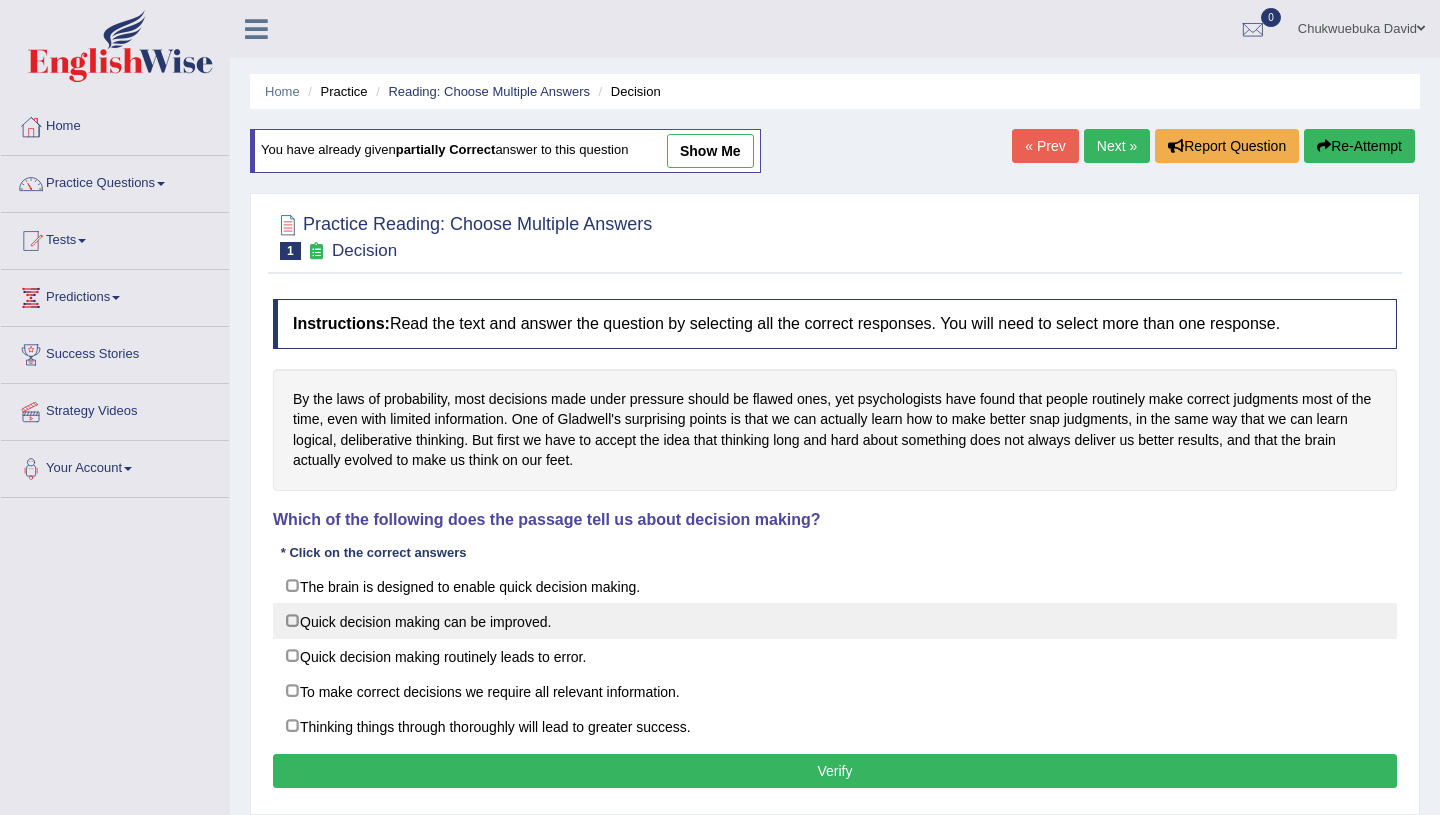 click on "Quick decision making can be improved." at bounding box center [835, 621] 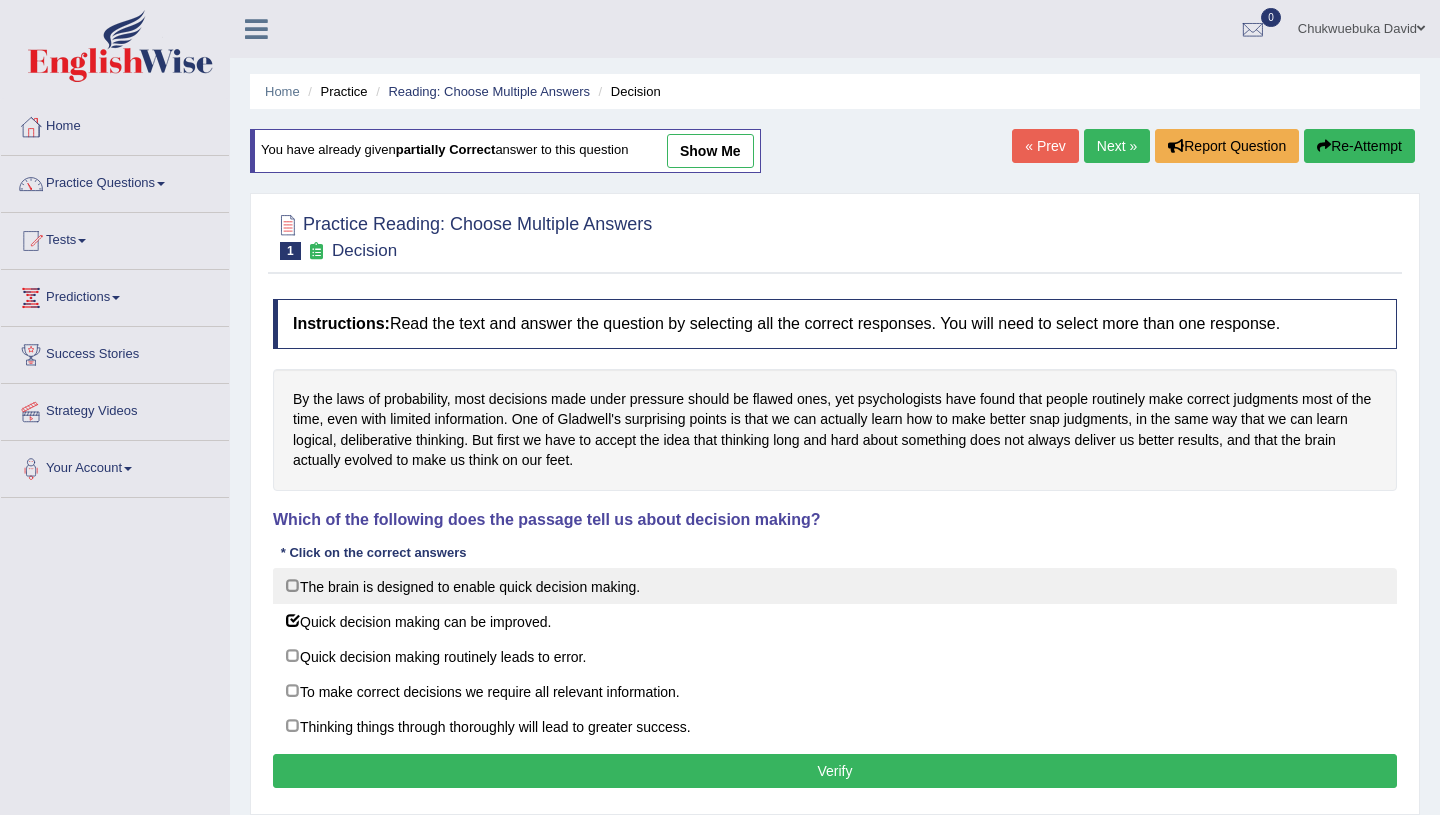 click on "The brain is designed to enable quick decision making." at bounding box center [835, 586] 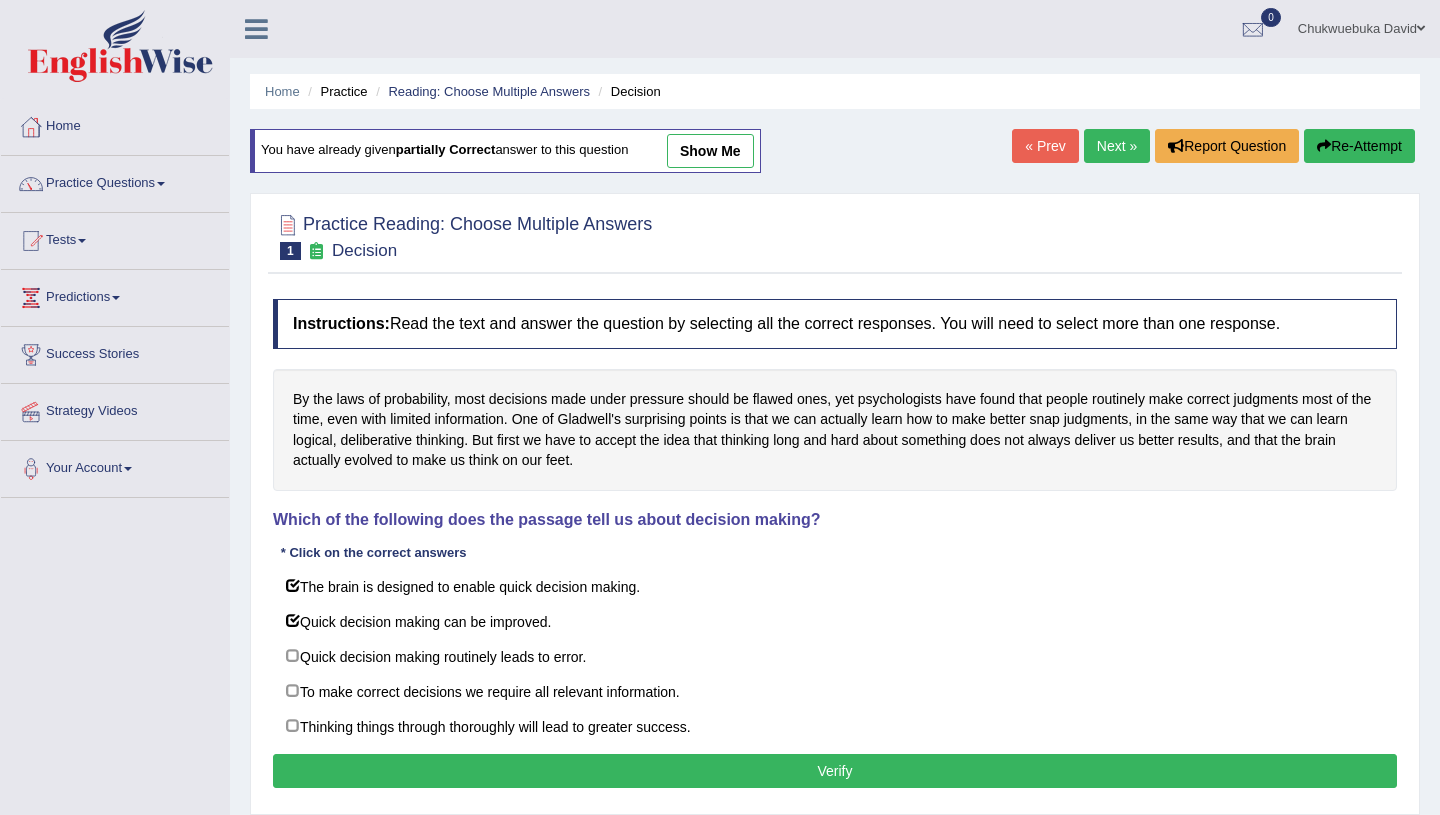 click on "Verify" at bounding box center (835, 771) 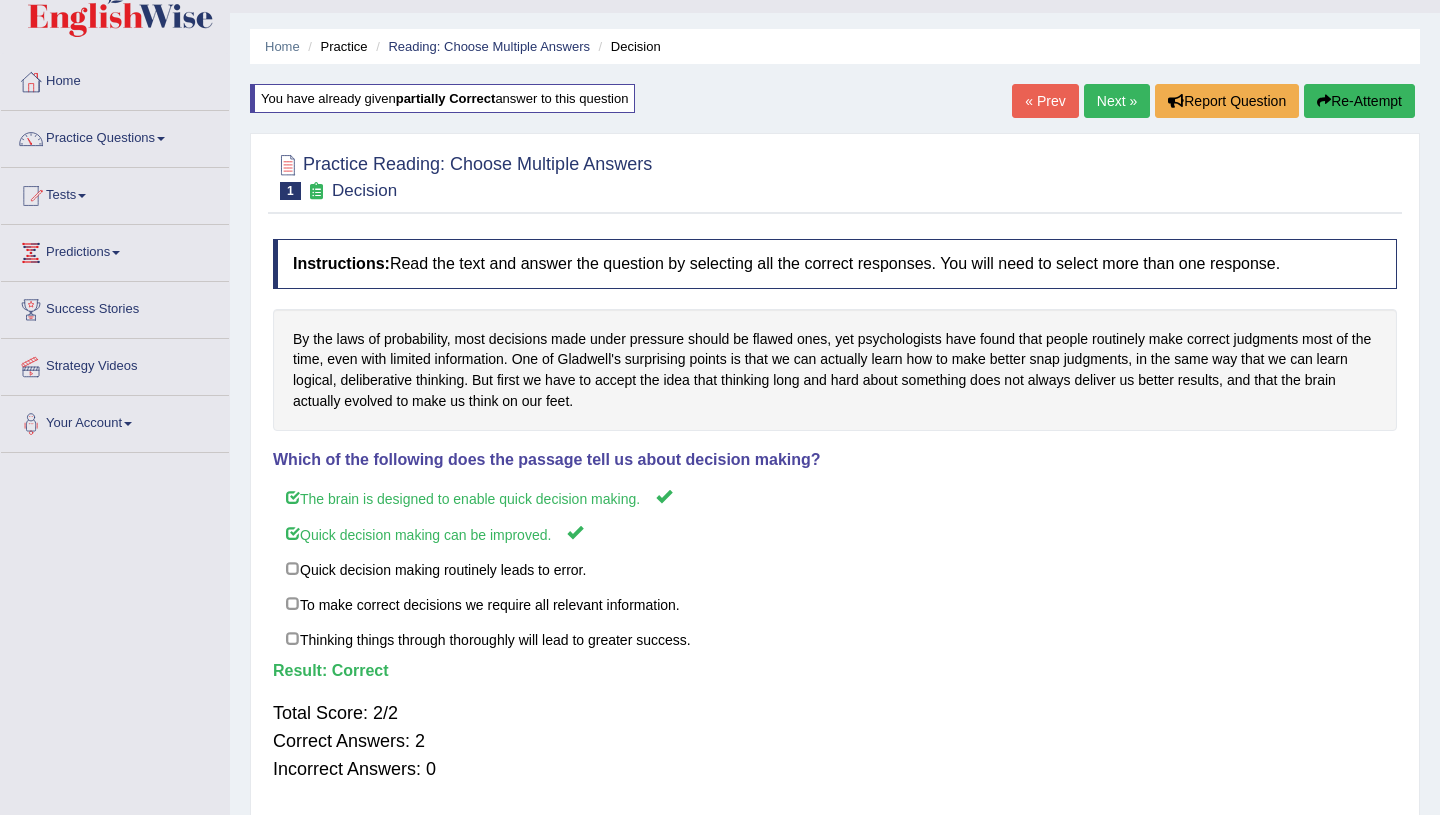 scroll, scrollTop: 0, scrollLeft: 0, axis: both 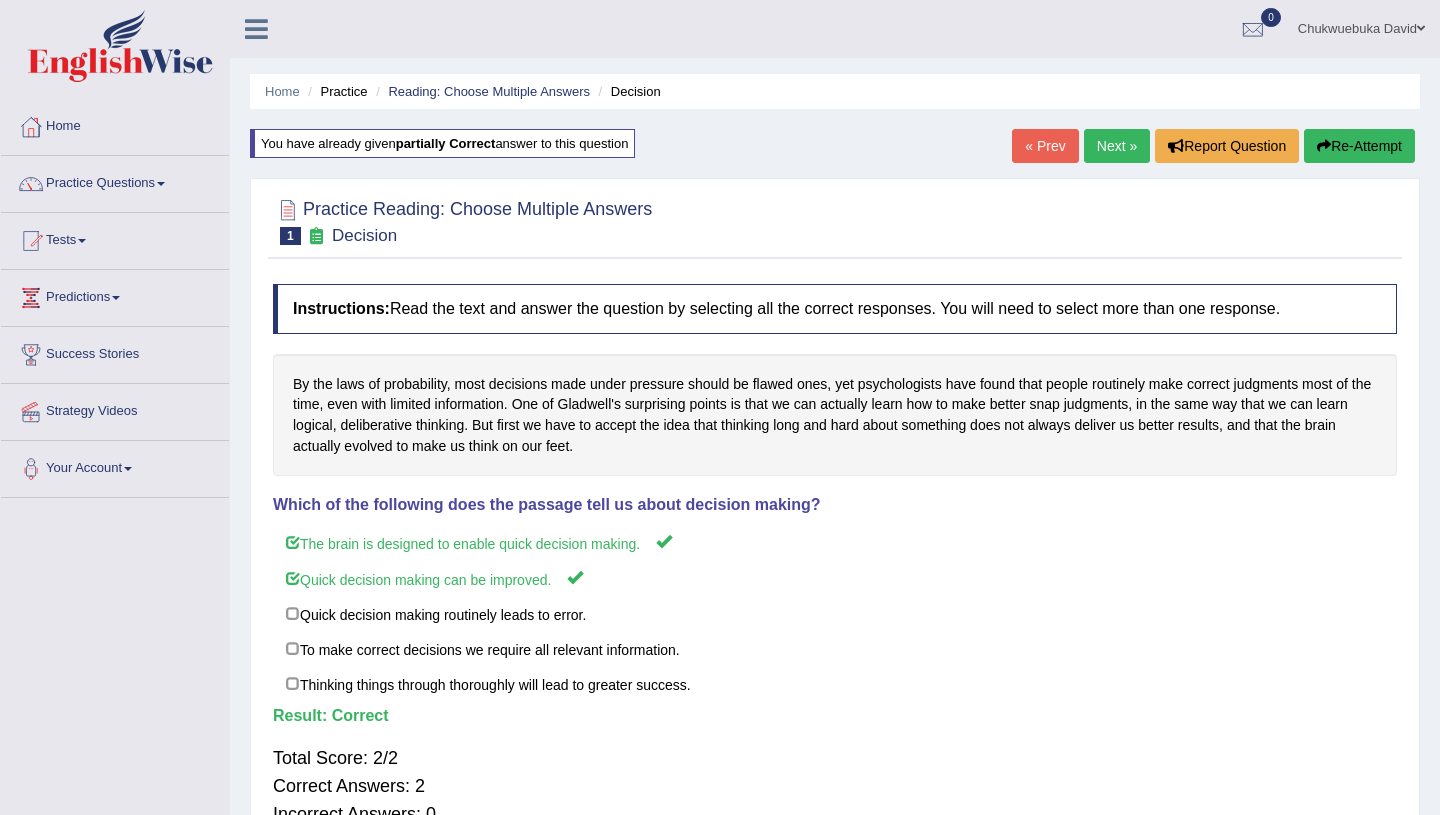 click on "Next »" at bounding box center (1117, 146) 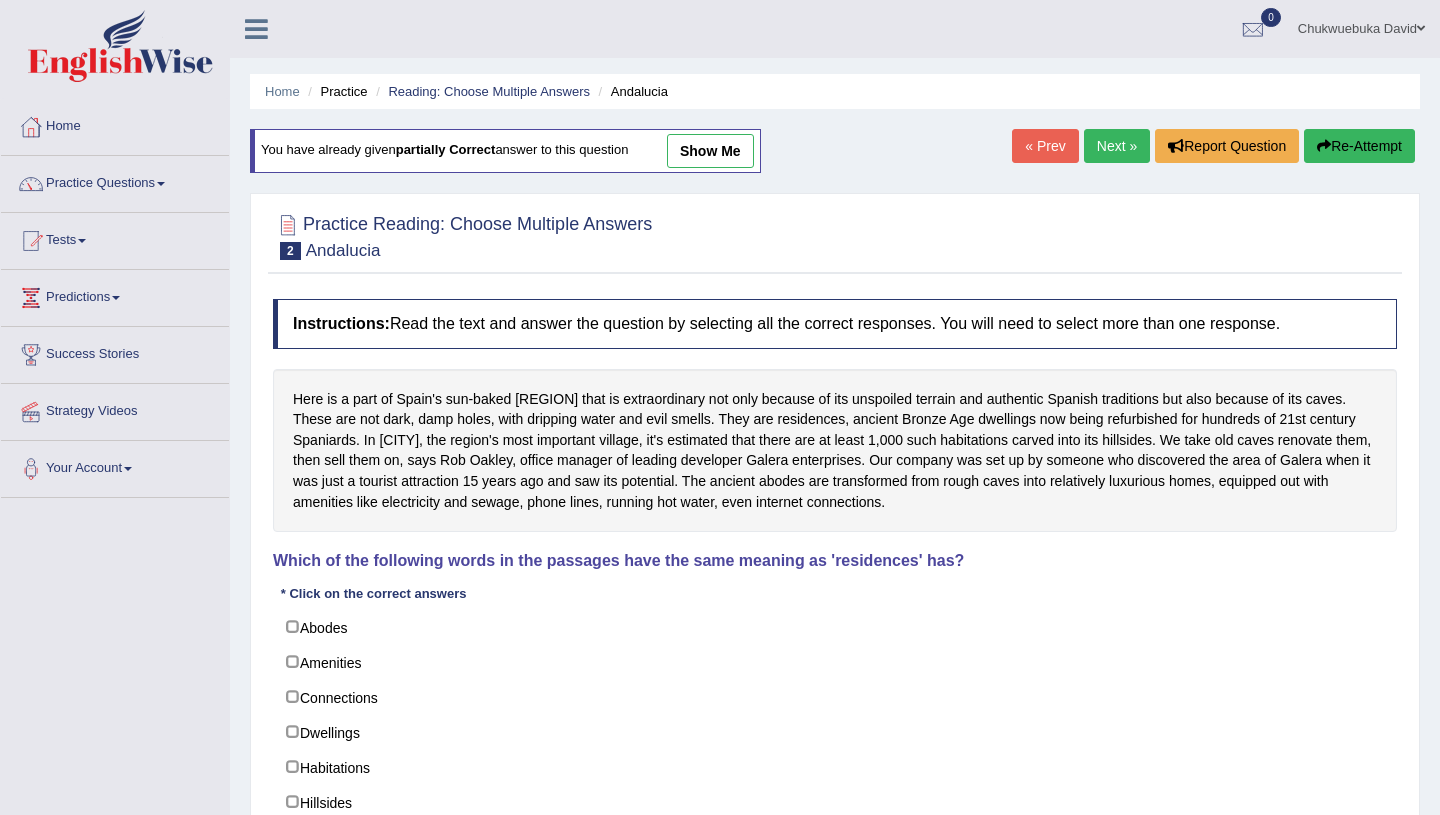 scroll, scrollTop: 0, scrollLeft: 0, axis: both 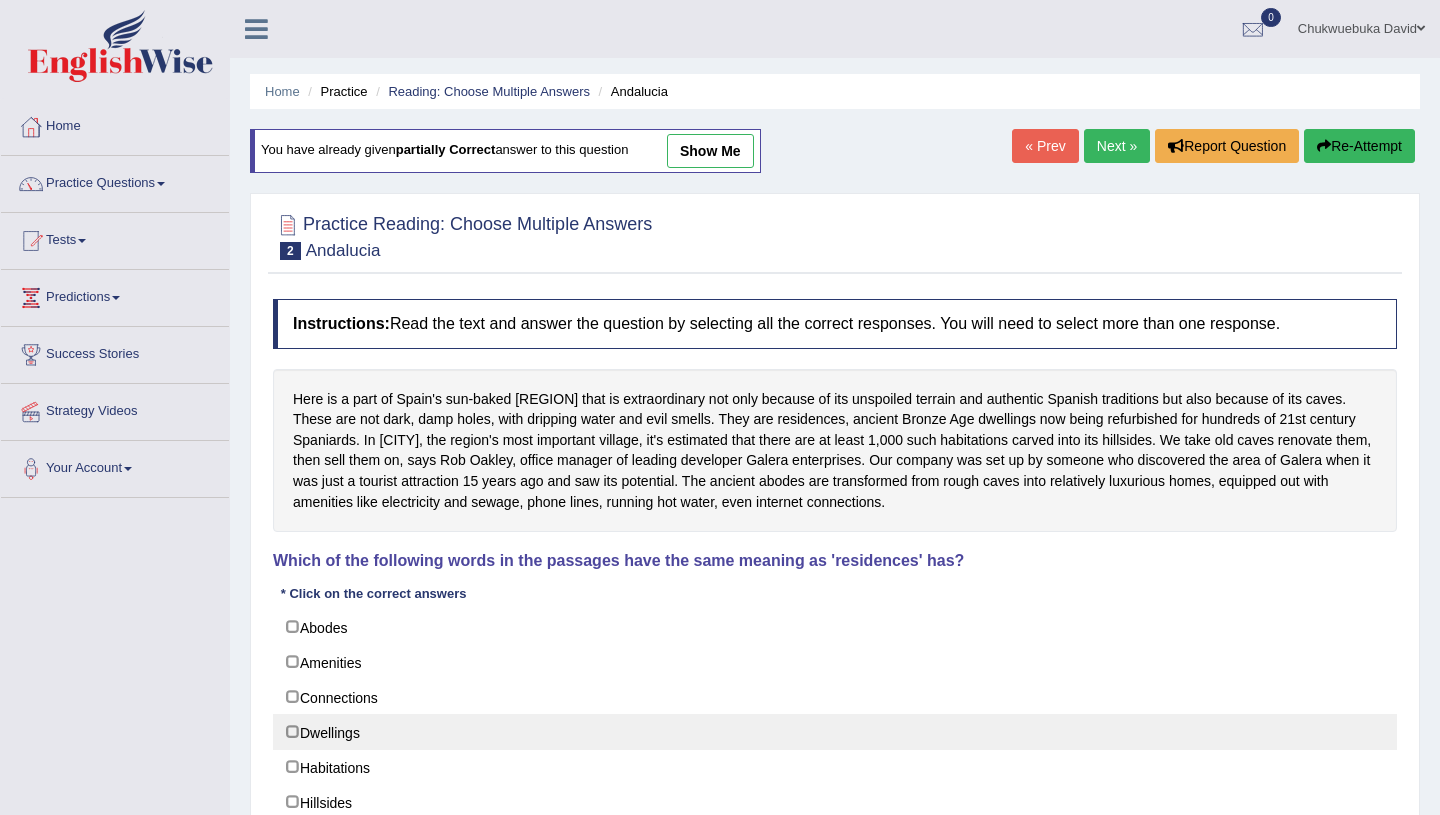 click on "Dwellings" at bounding box center [835, 732] 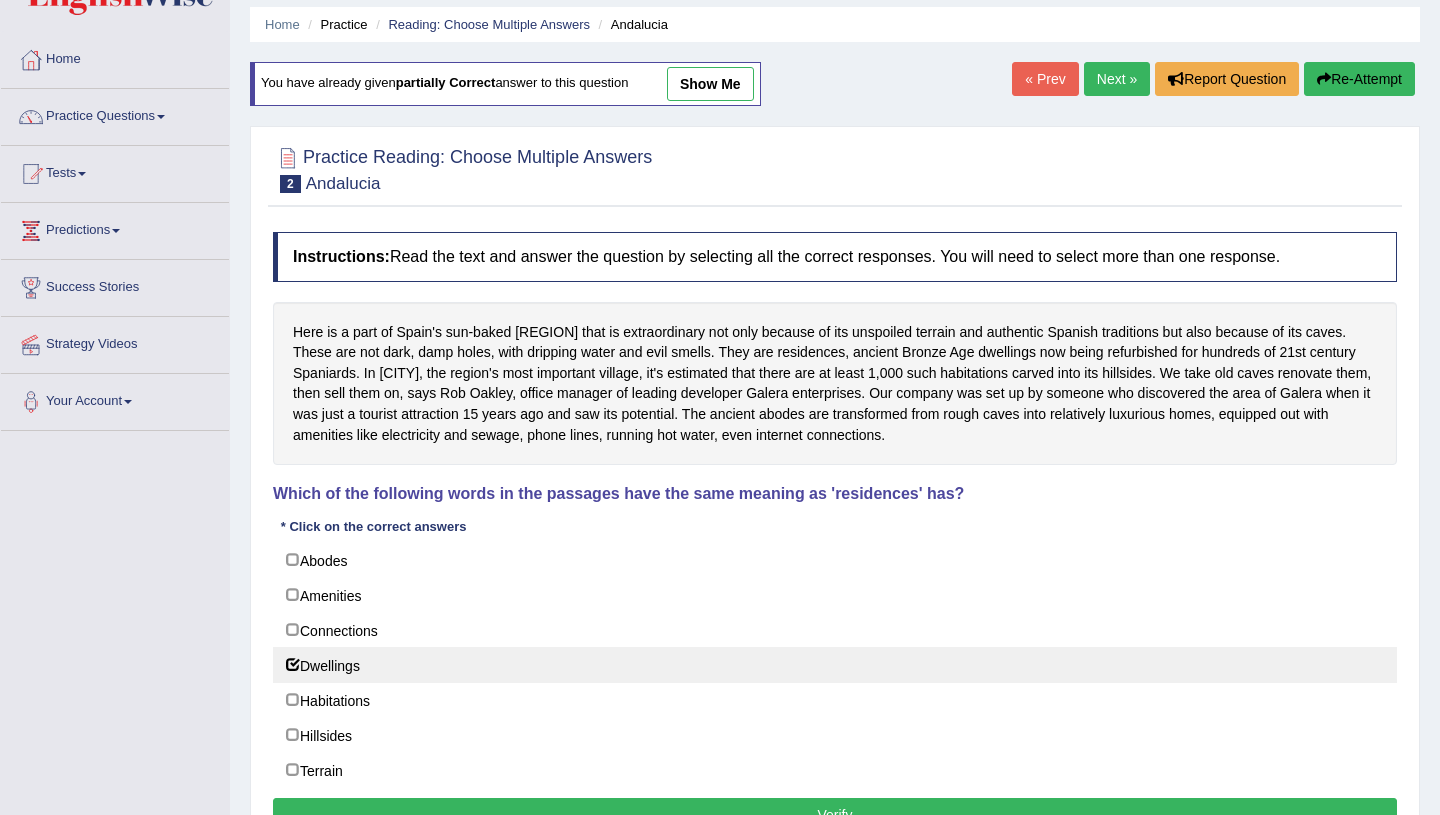 scroll, scrollTop: 70, scrollLeft: 0, axis: vertical 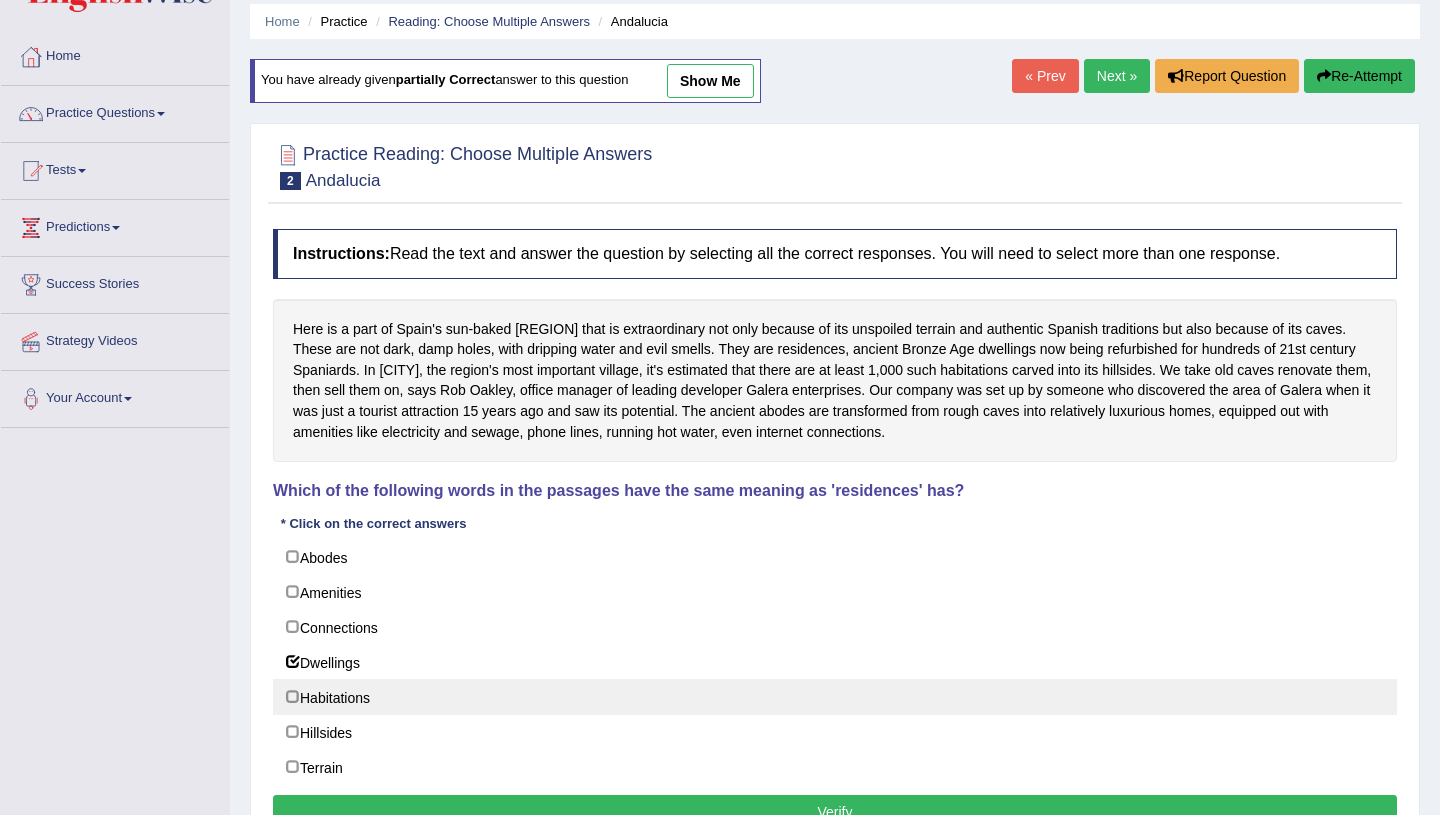 click on "Habitations" at bounding box center [835, 697] 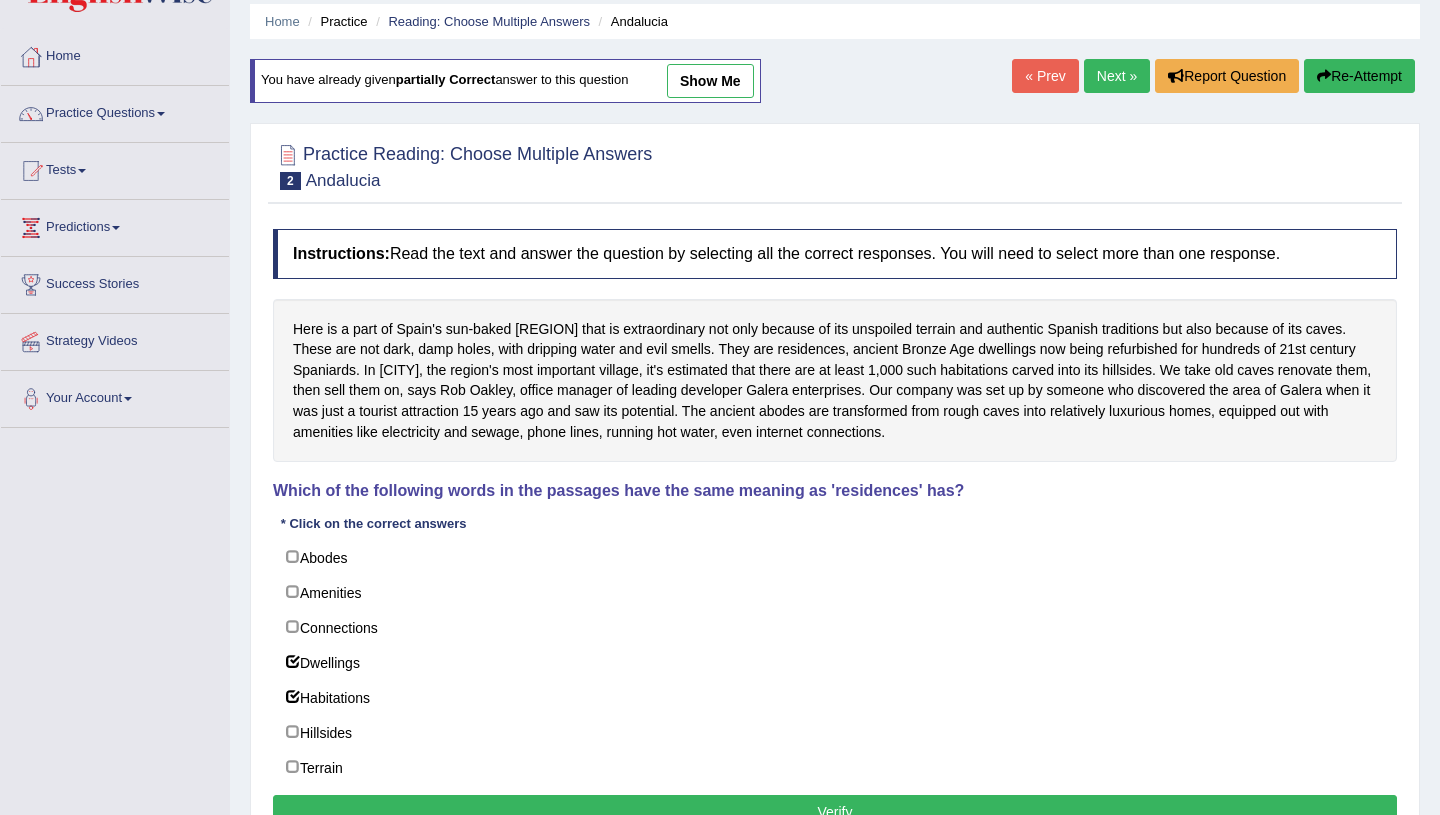 click on "Verify" at bounding box center (835, 812) 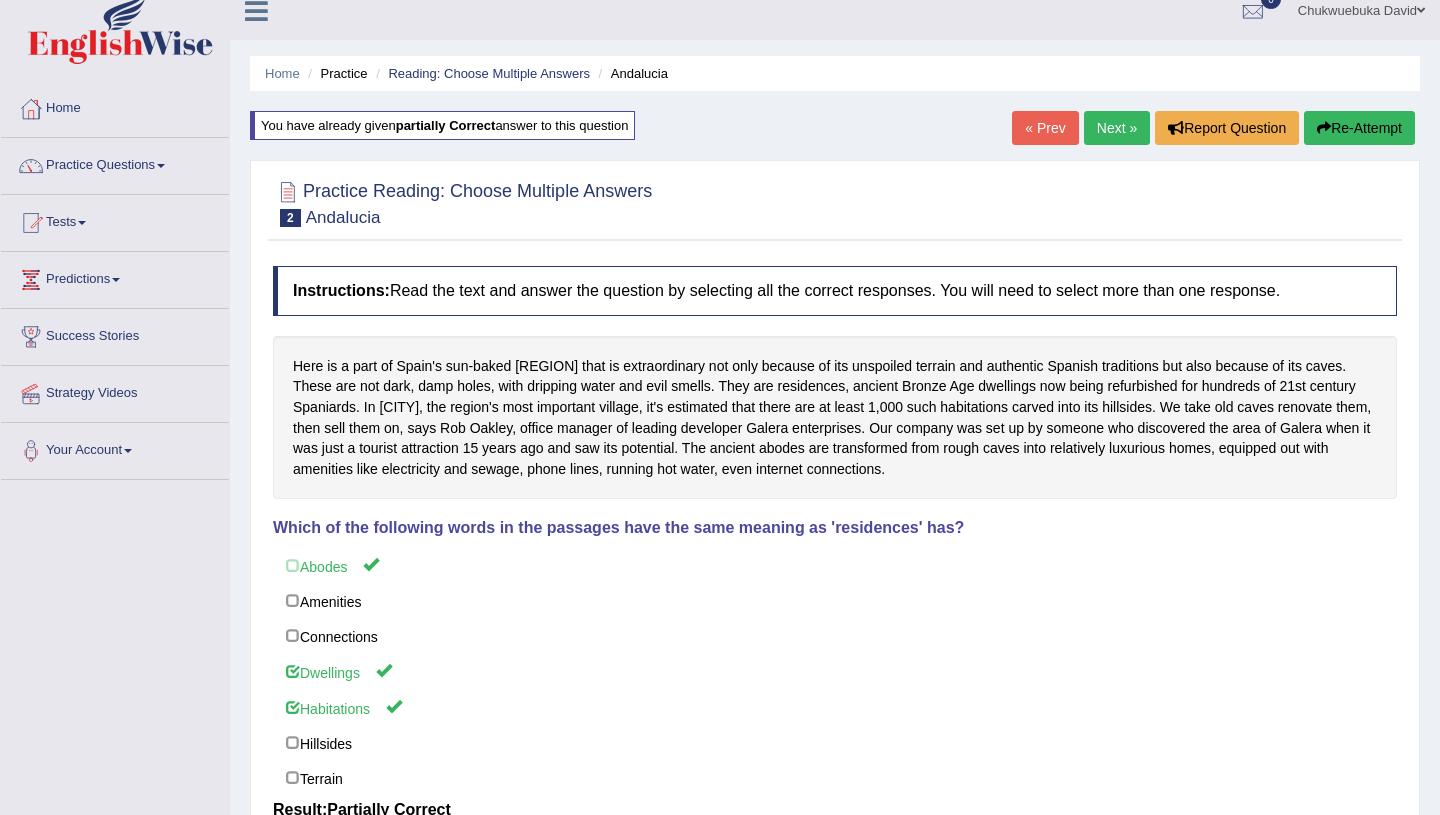 scroll, scrollTop: 0, scrollLeft: 0, axis: both 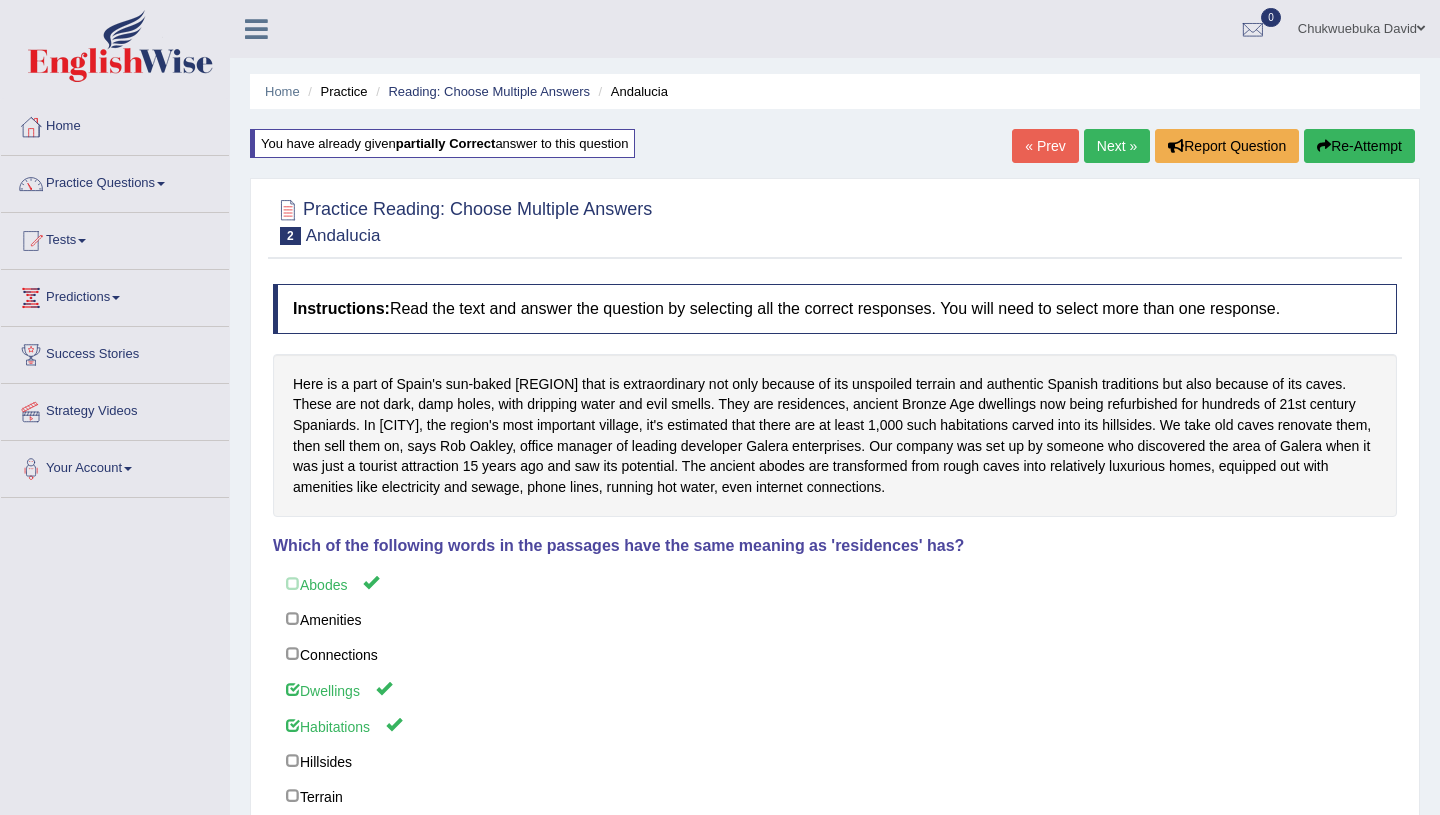 click on "Next »" at bounding box center [1117, 146] 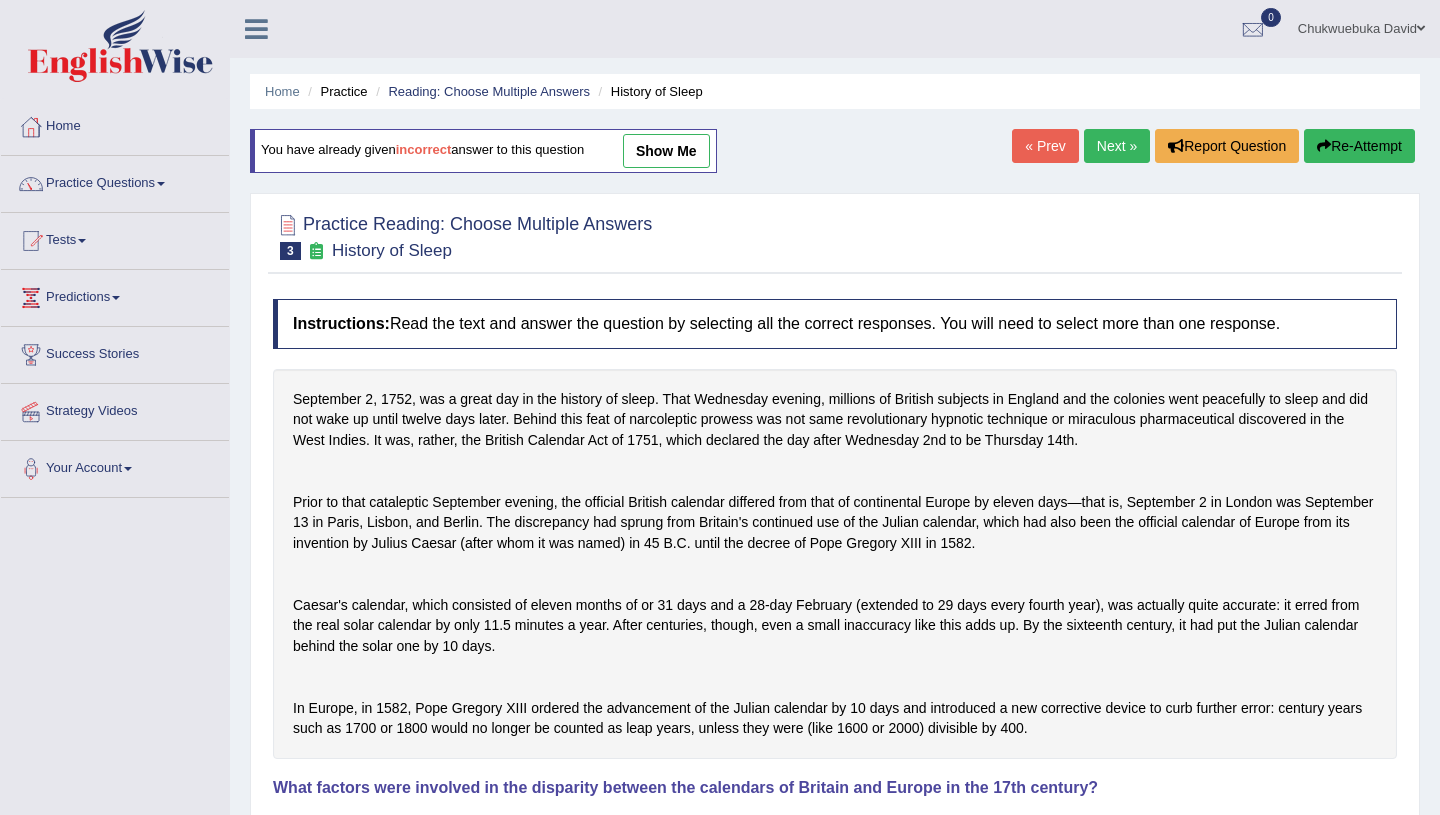 scroll, scrollTop: 0, scrollLeft: 0, axis: both 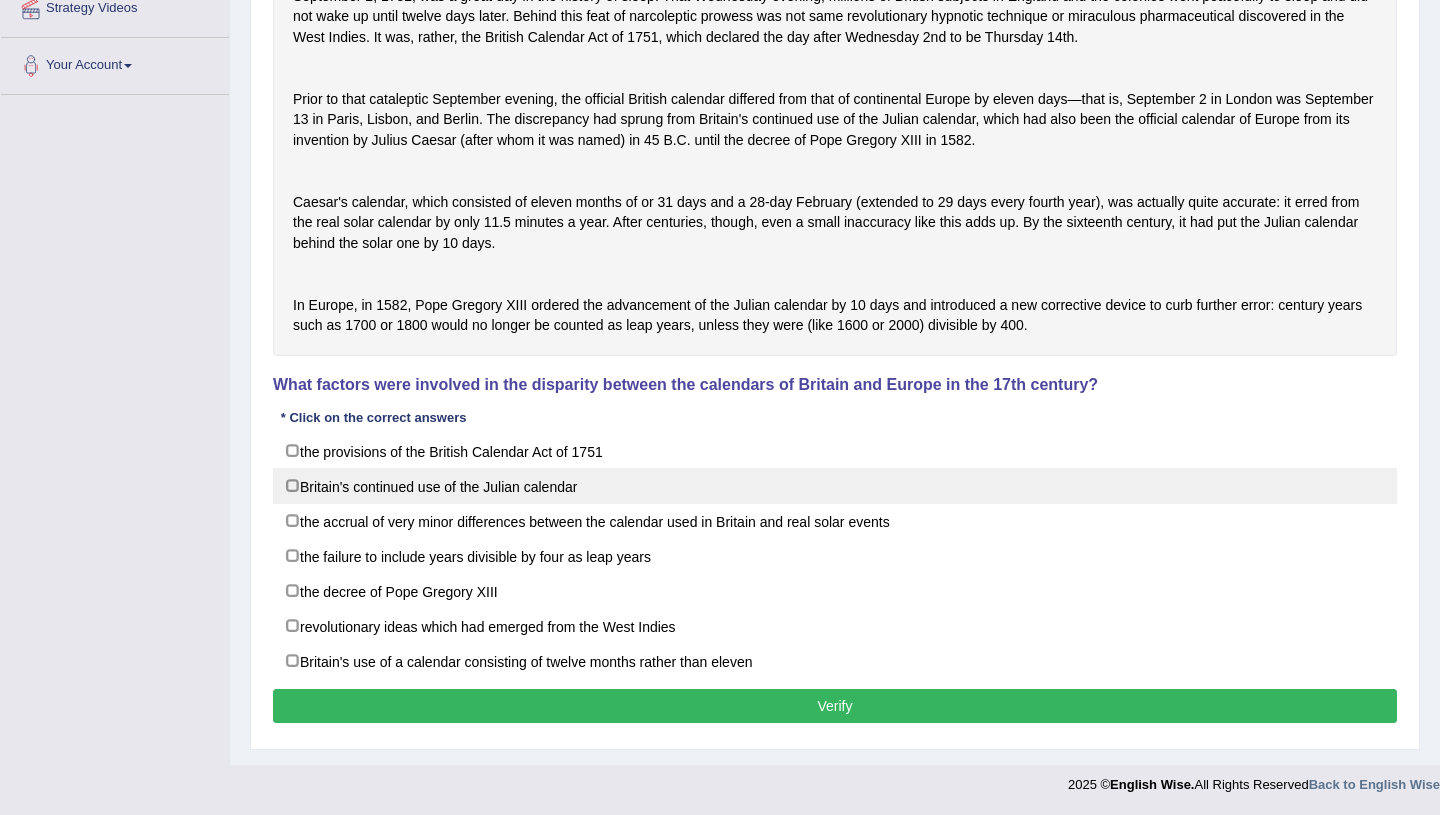 click on "Britain's continued use of the Julian calendar" at bounding box center [835, 486] 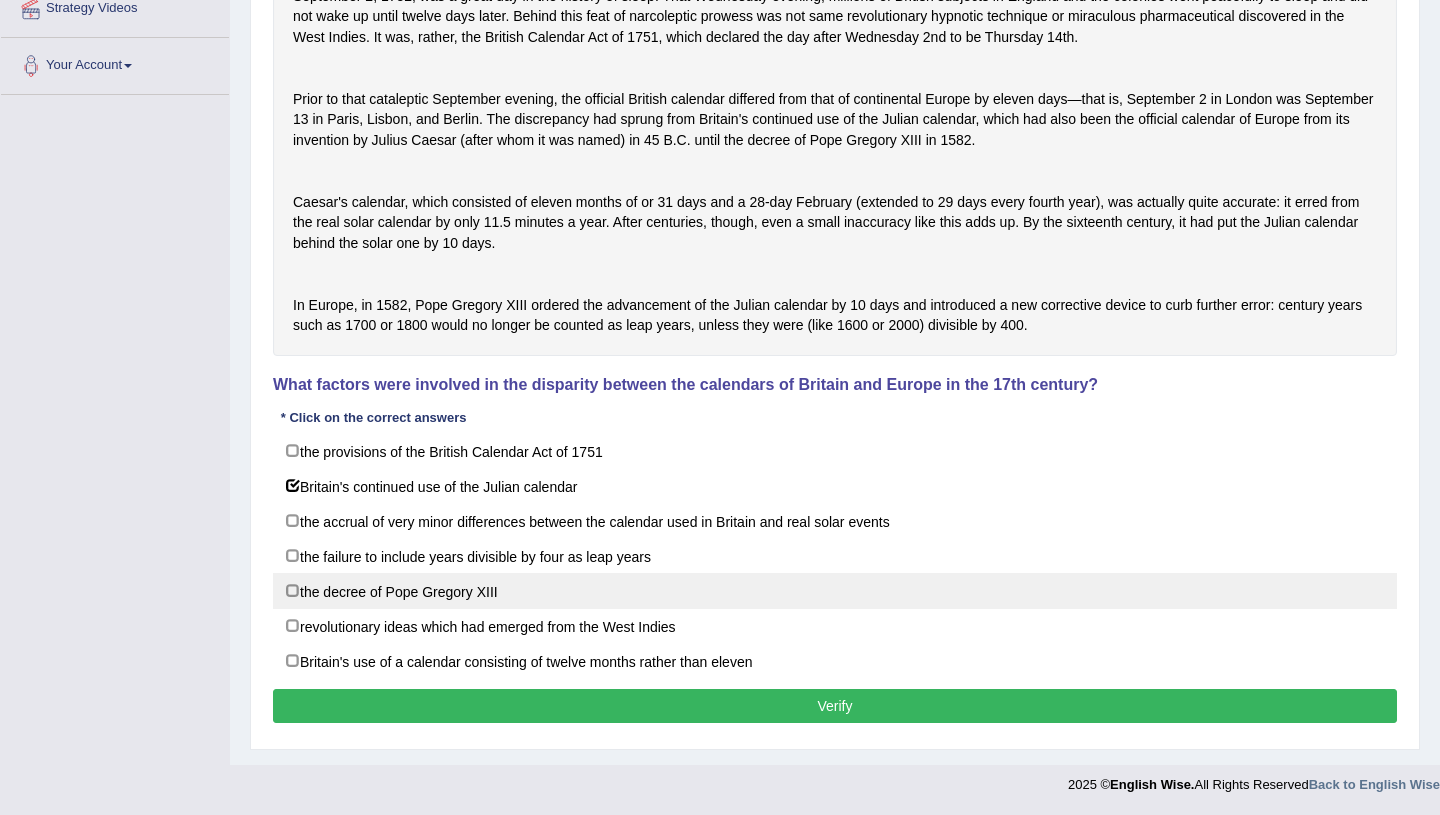 click on "the decree of Pope Gregory XIII" at bounding box center [835, 591] 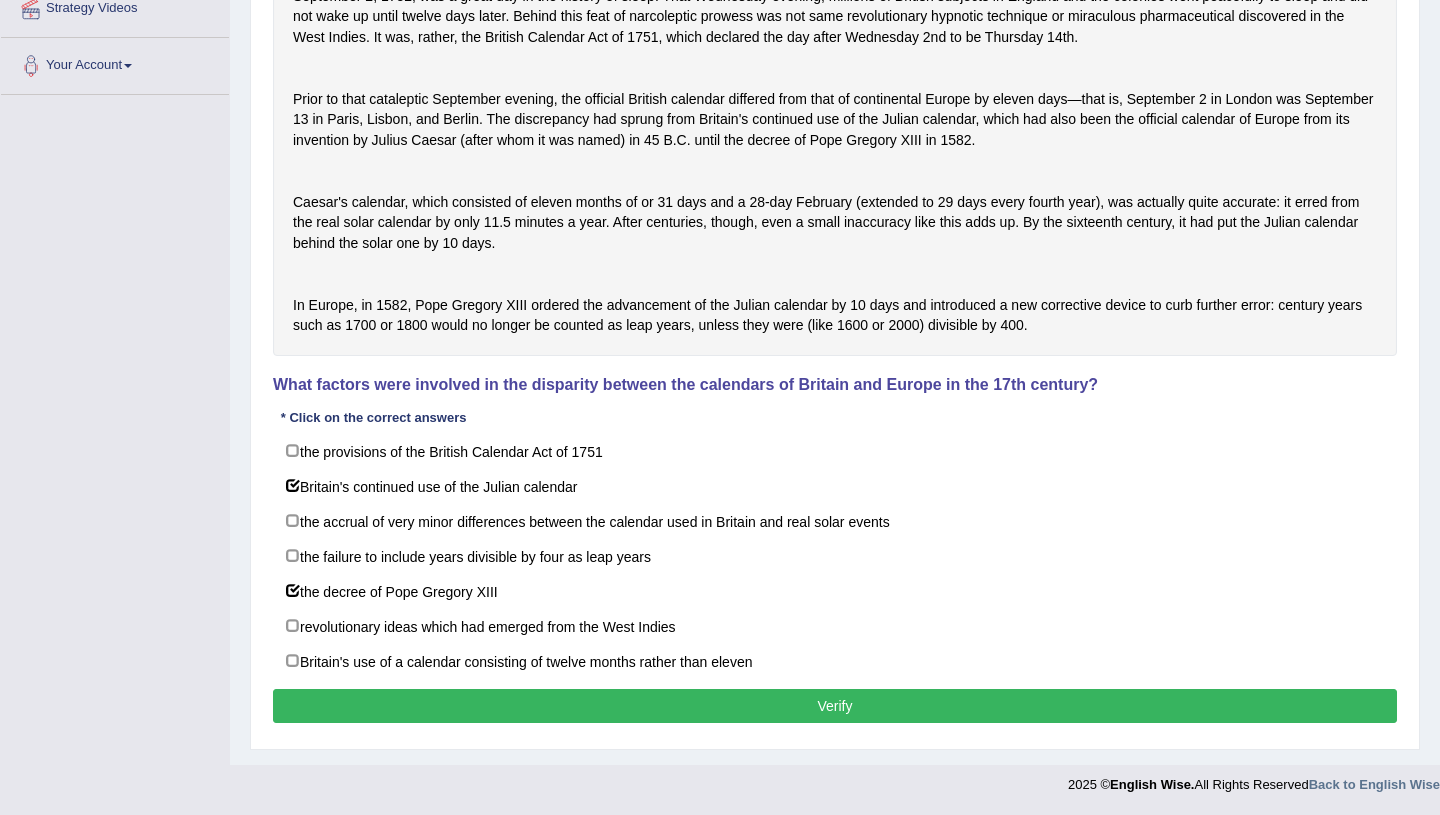 click on "Verify" at bounding box center (835, 706) 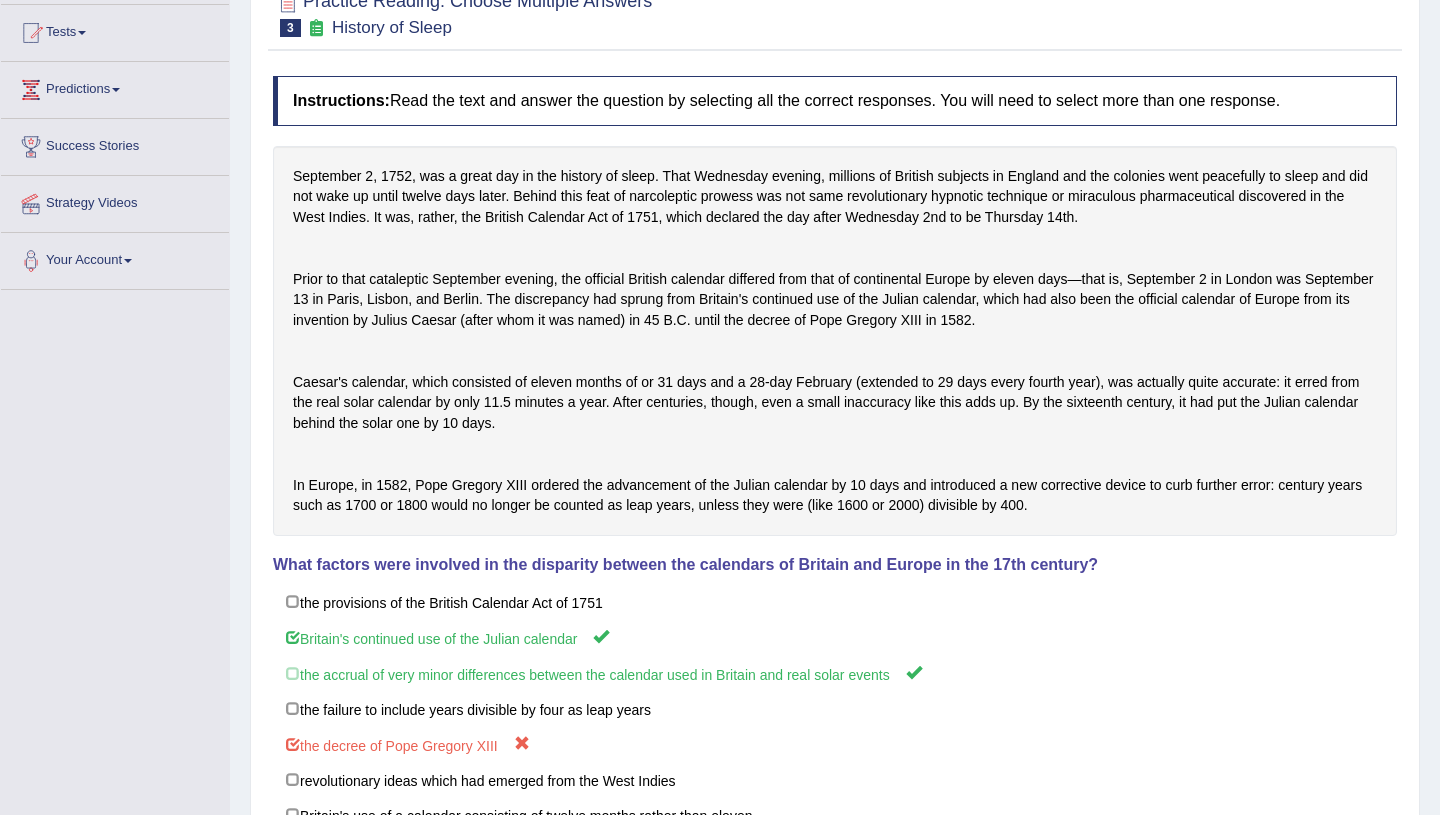 scroll, scrollTop: 0, scrollLeft: 0, axis: both 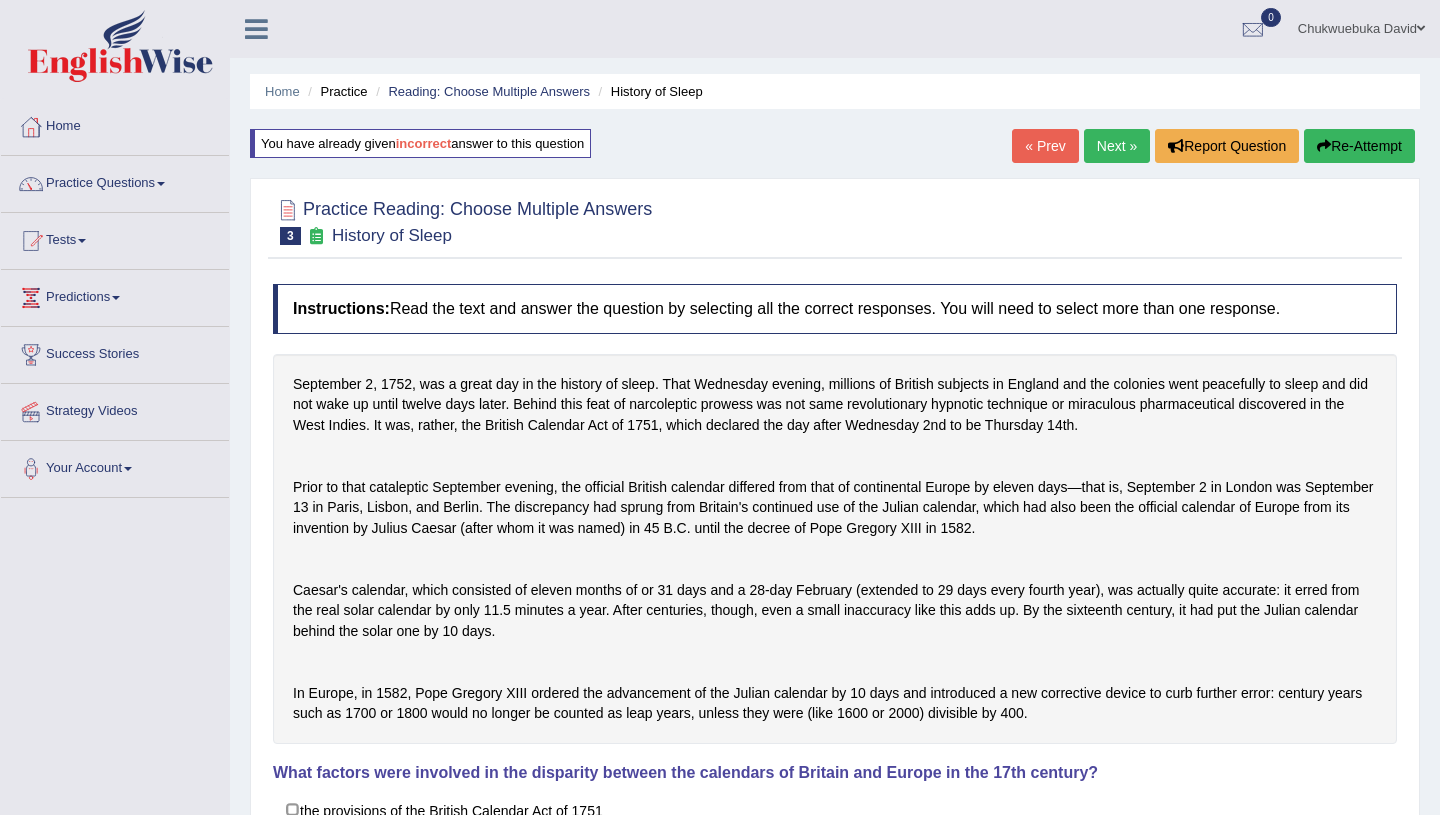 click on "Next »" at bounding box center (1117, 146) 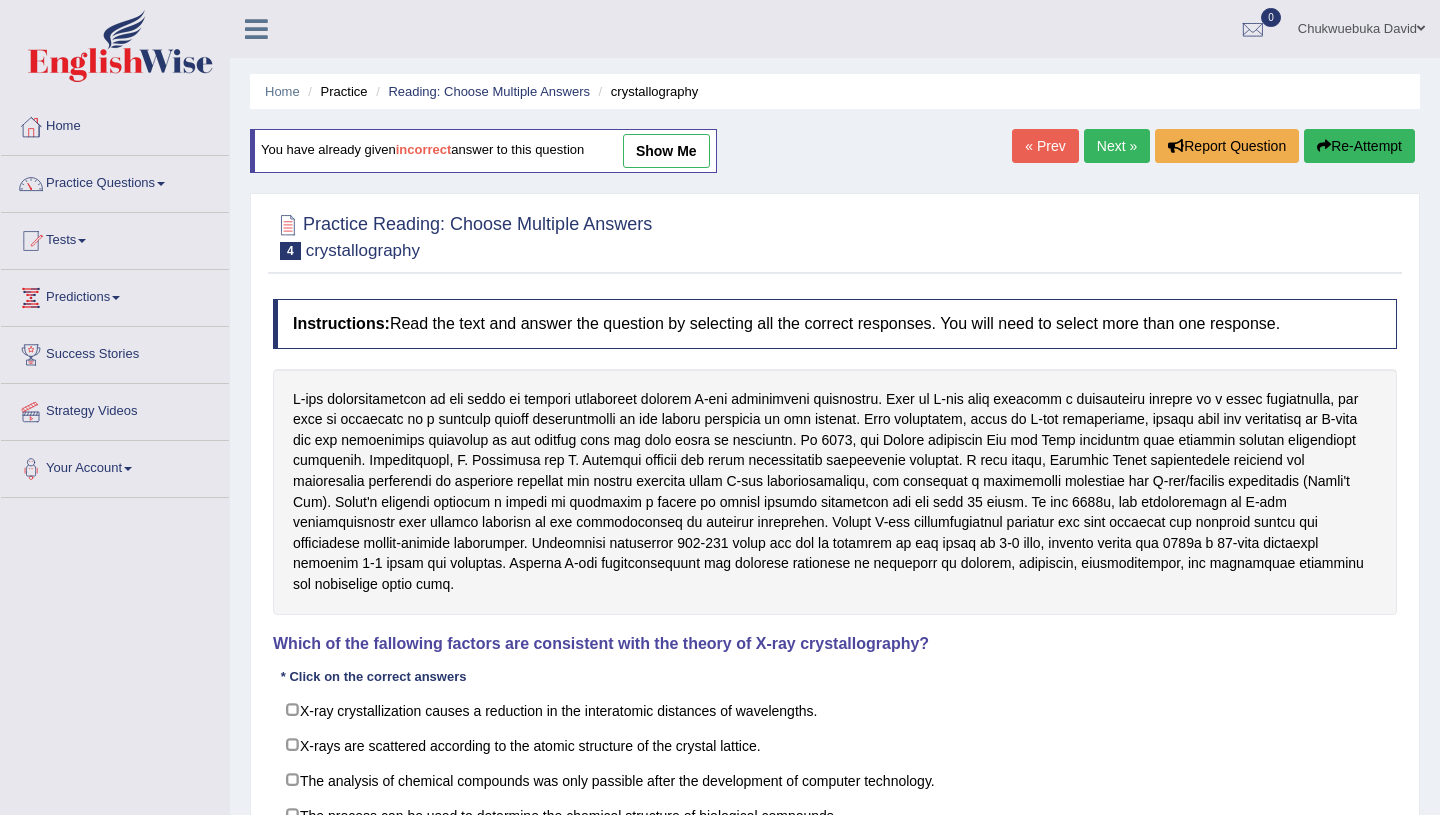 scroll, scrollTop: 0, scrollLeft: 0, axis: both 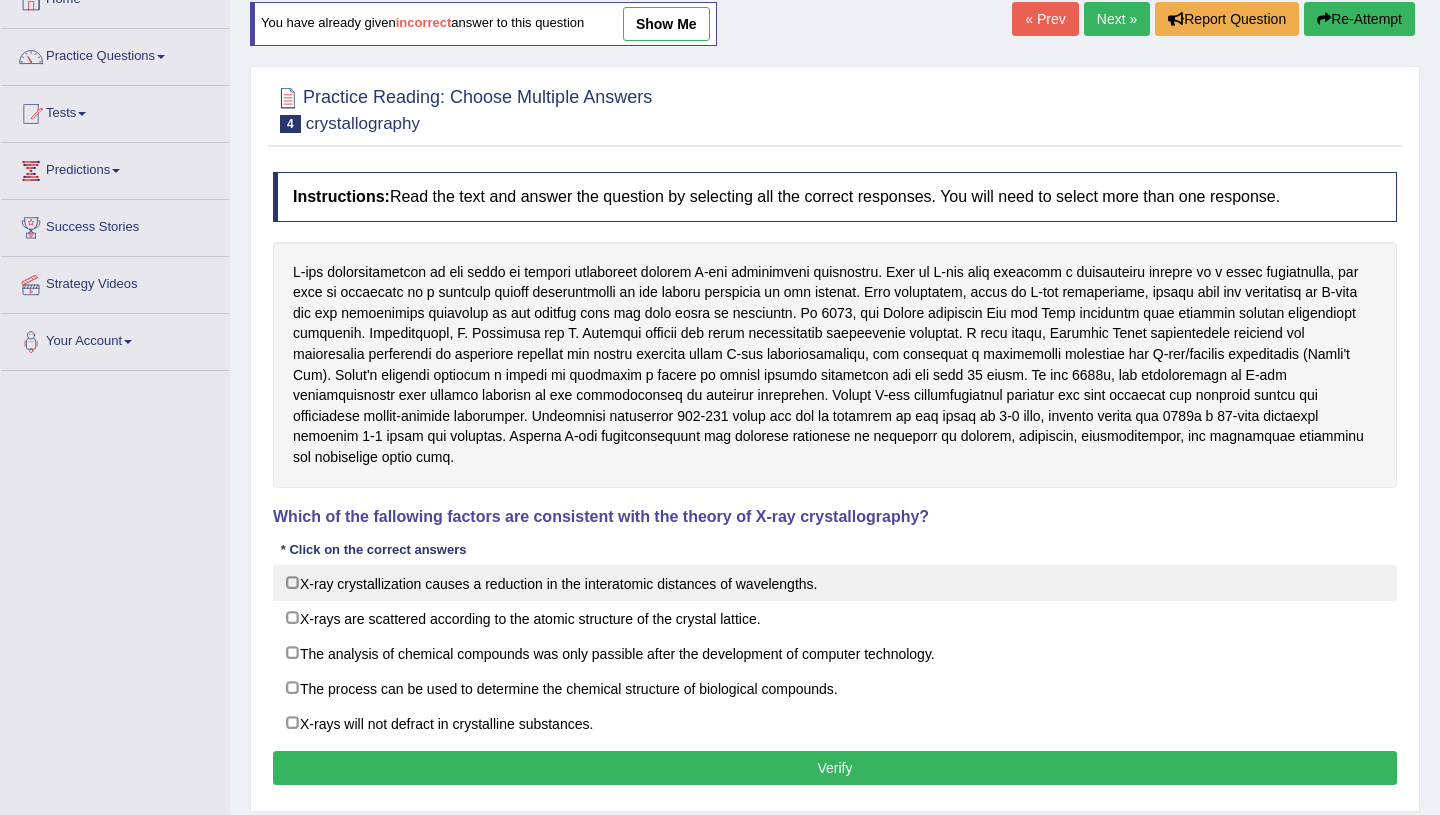 click on "X-ray crystallization causes a reduction in the interatomic distances of wavelengths." at bounding box center [835, 583] 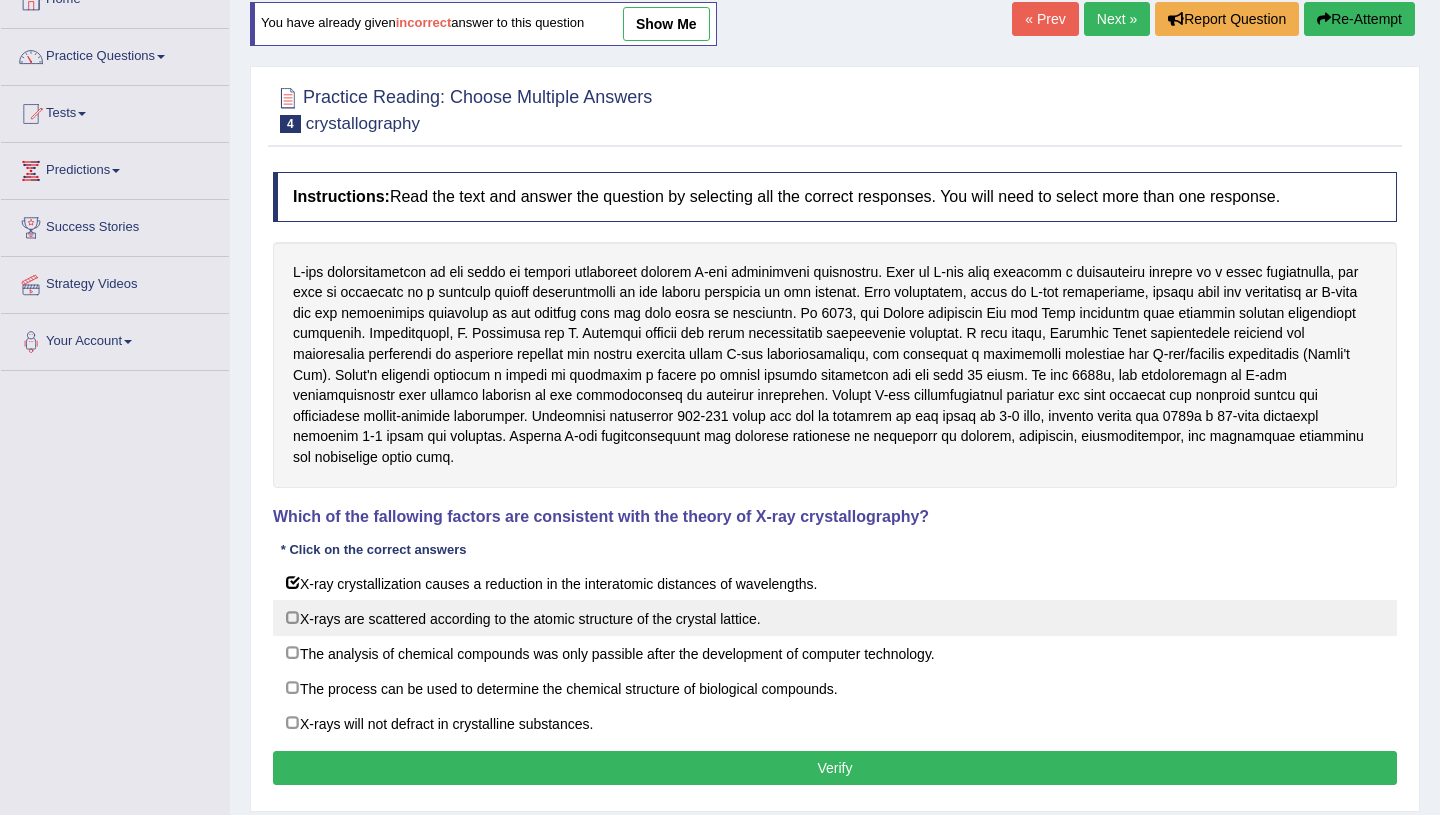 click on "X-rays are scattered according to the atomic structure of the crystal lattice." at bounding box center [835, 618] 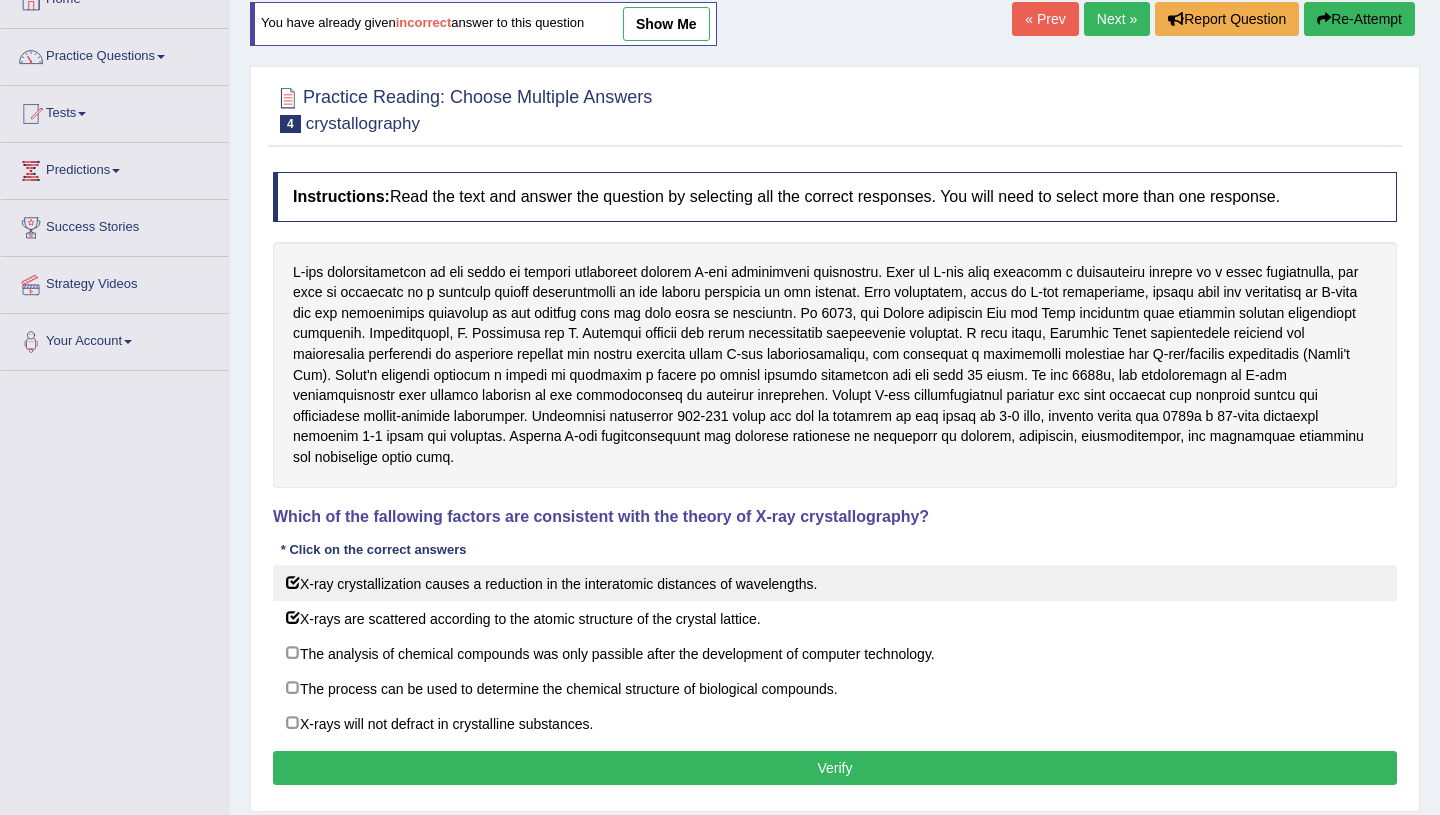 click on "X-ray crystallization causes a reduction in the interatomic distances of wavelengths." at bounding box center (835, 583) 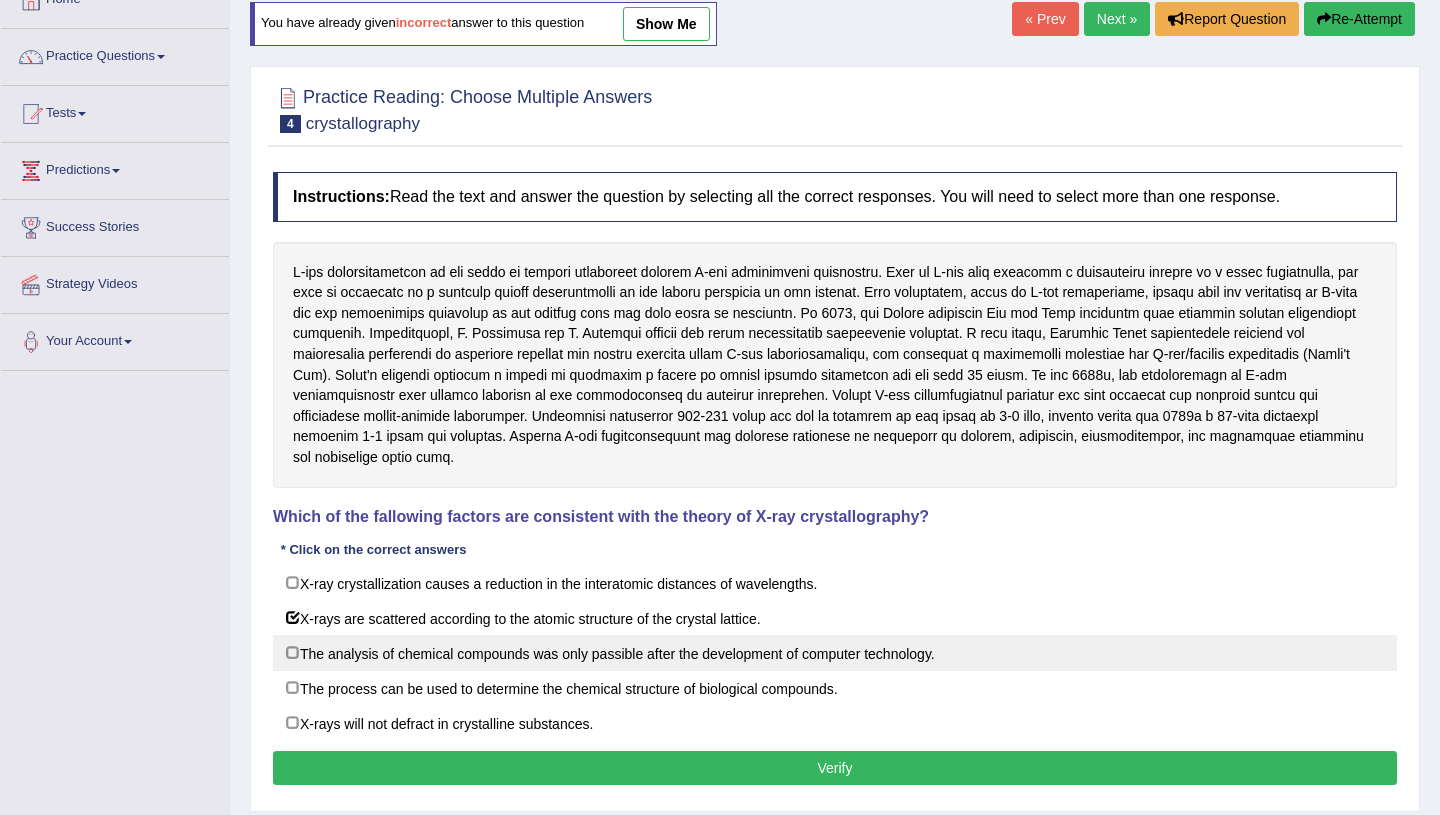 click on "The analysis of chemical compounds was only passible after the development of computer technology." at bounding box center (835, 653) 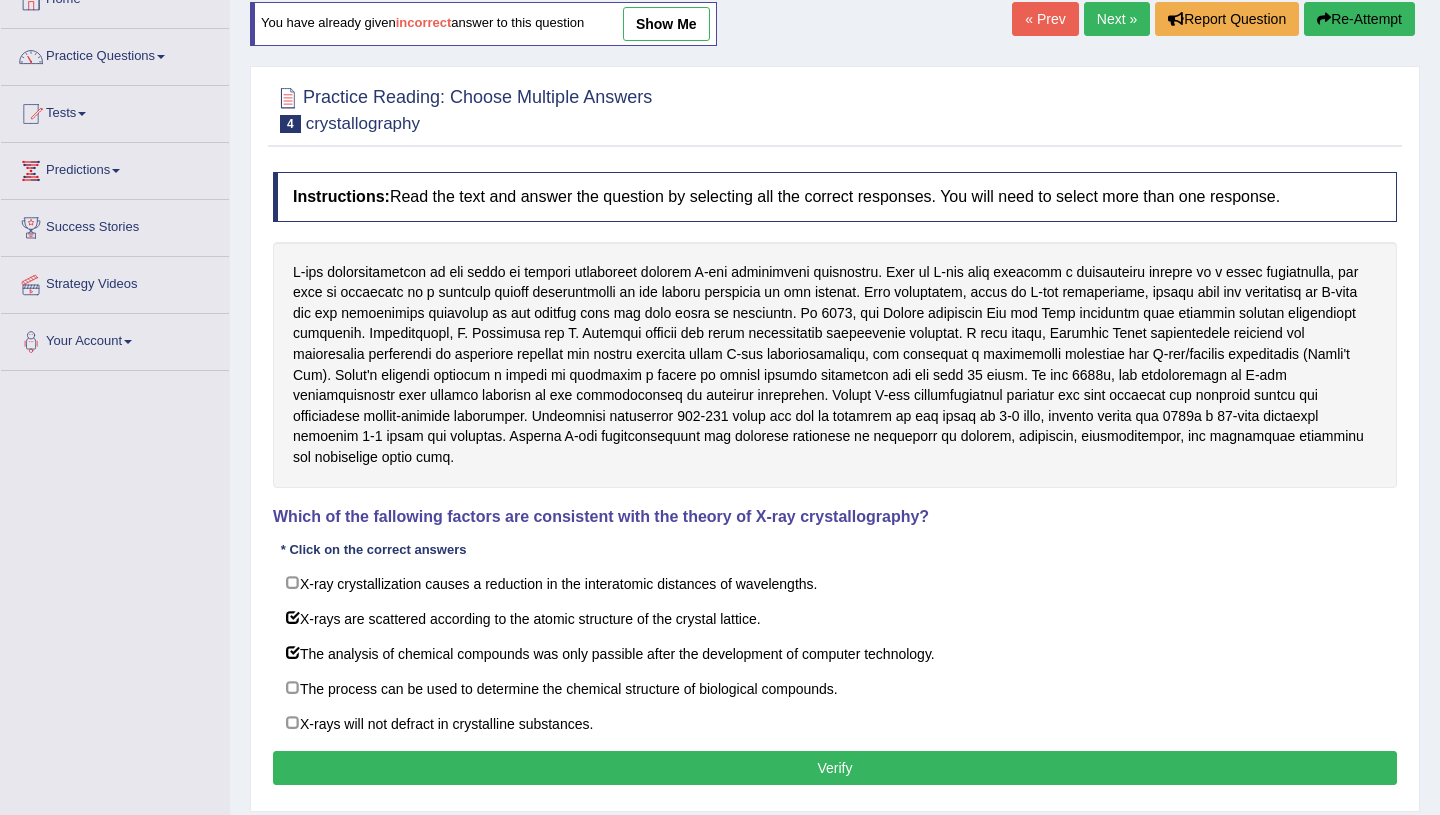 click on "Verify" at bounding box center (835, 768) 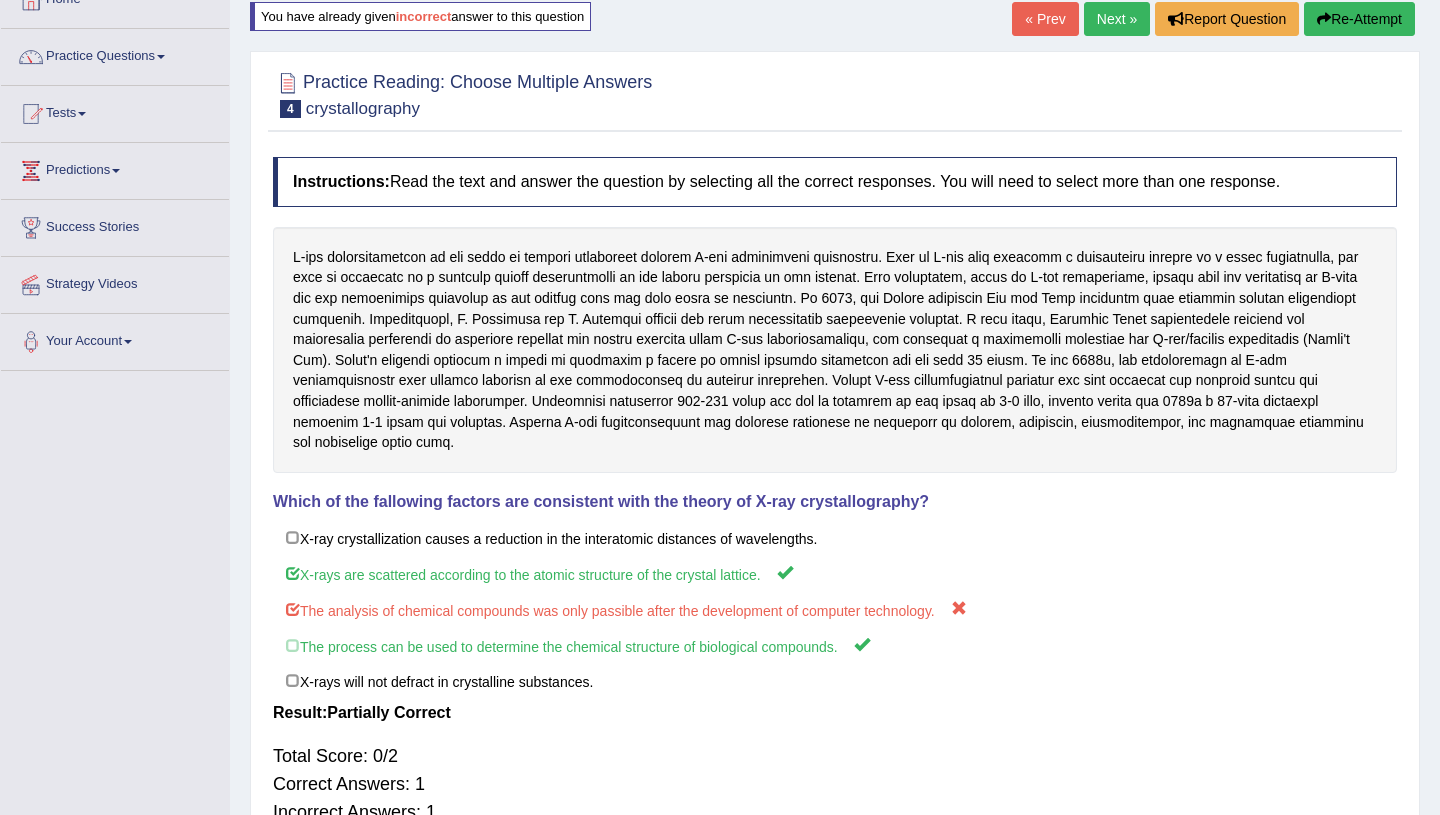 click on "Next »" at bounding box center (1117, 19) 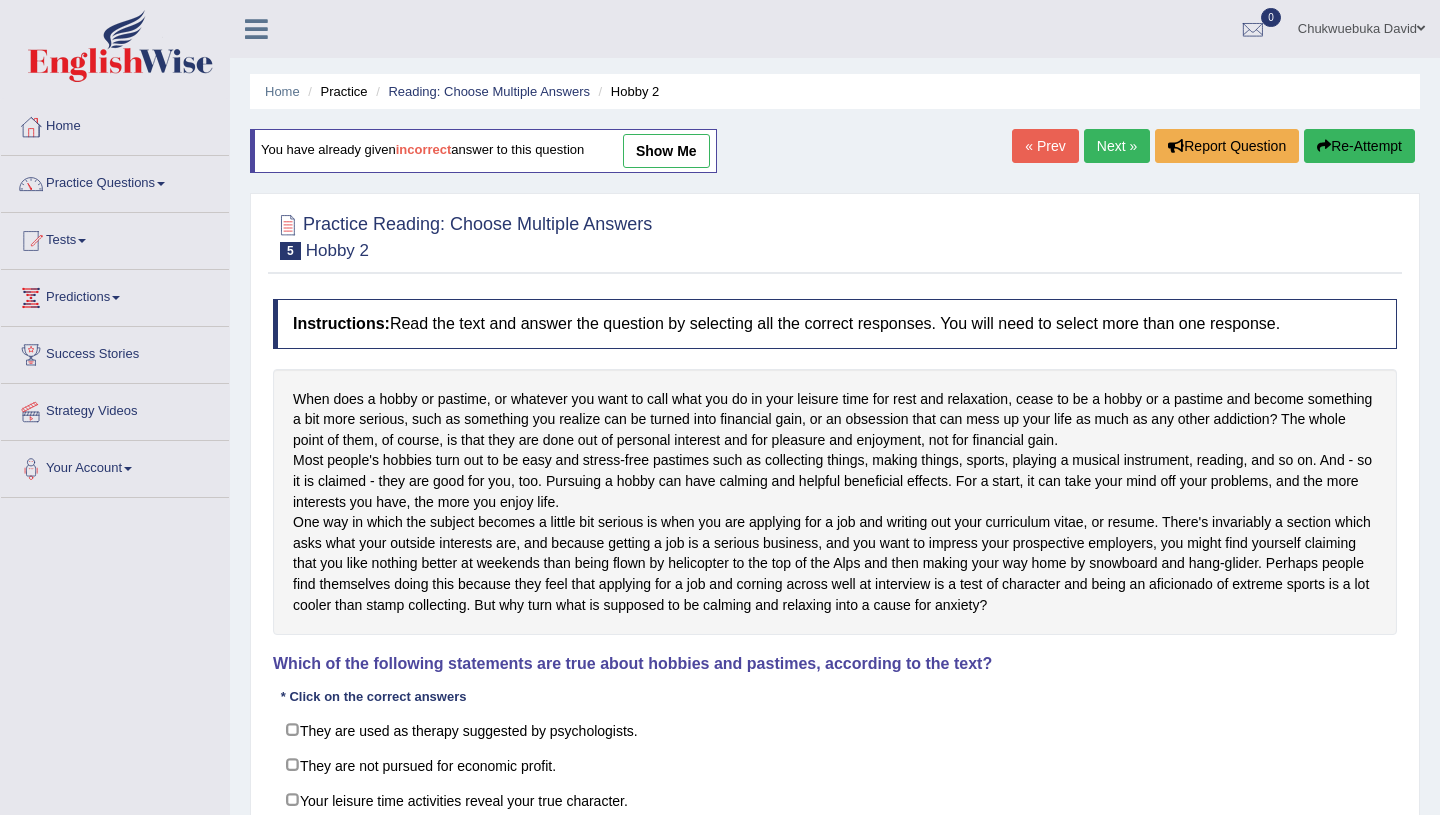 scroll, scrollTop: 0, scrollLeft: 0, axis: both 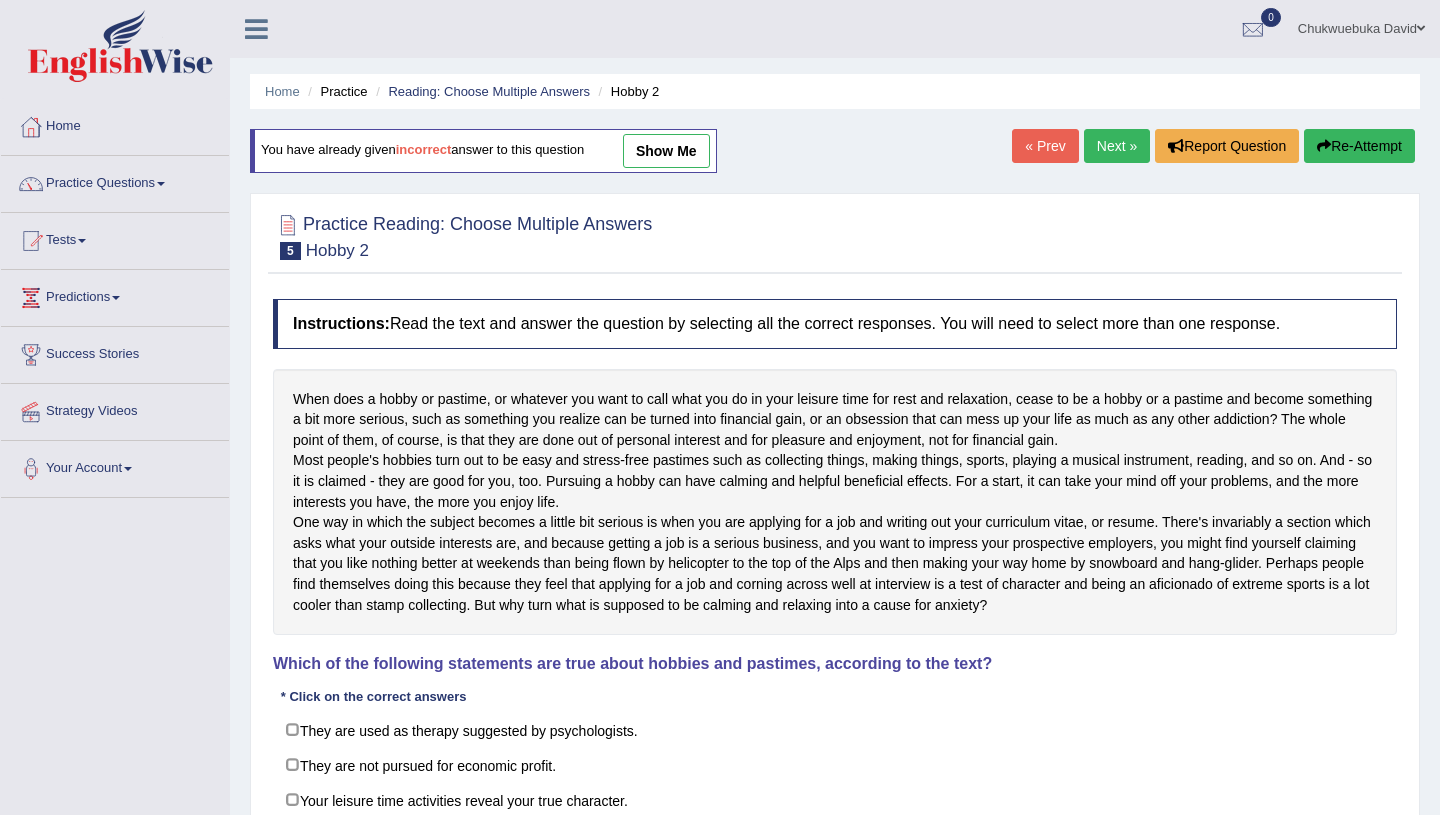 click on "Next »" at bounding box center [1117, 146] 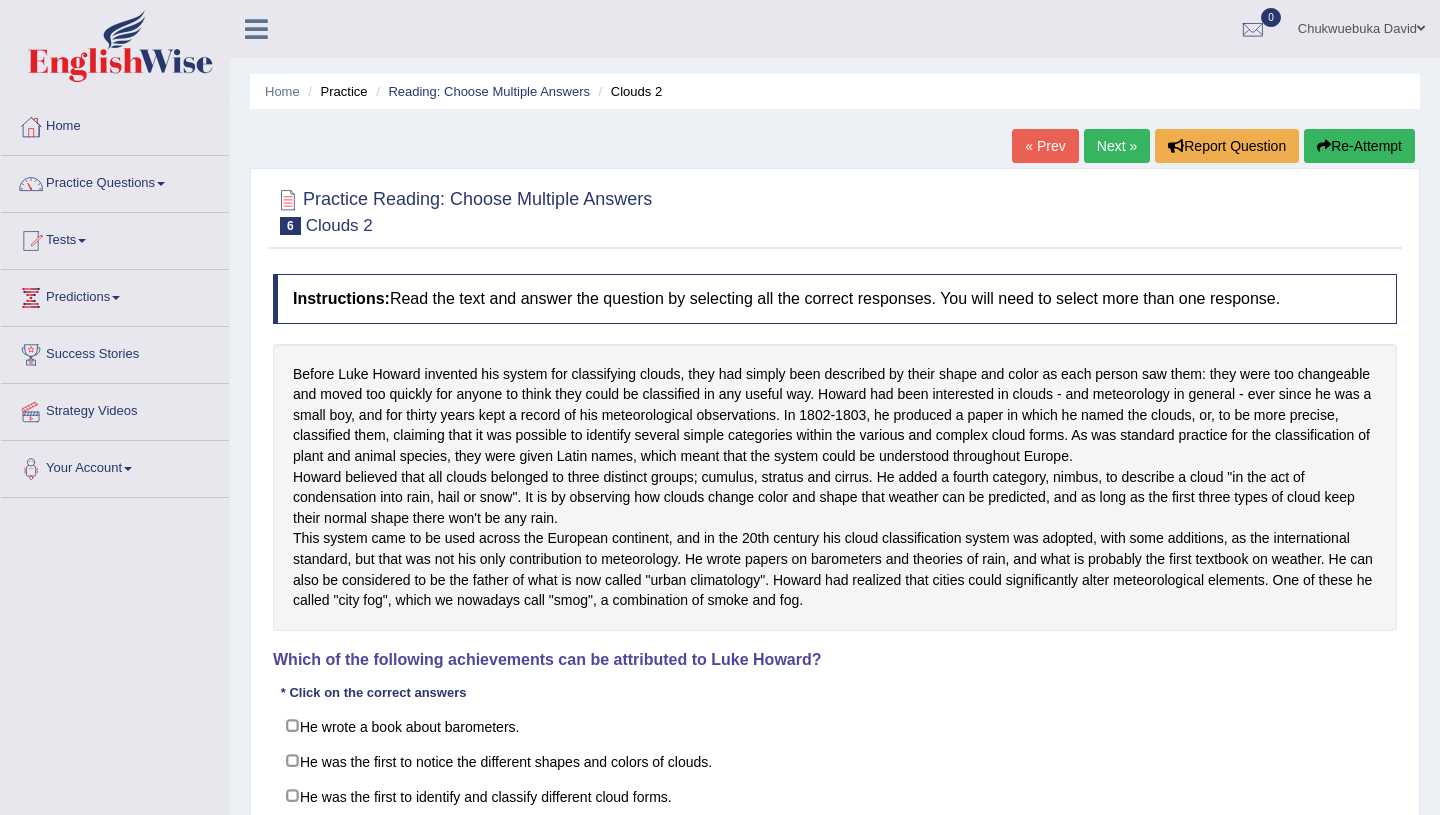 scroll, scrollTop: 0, scrollLeft: 0, axis: both 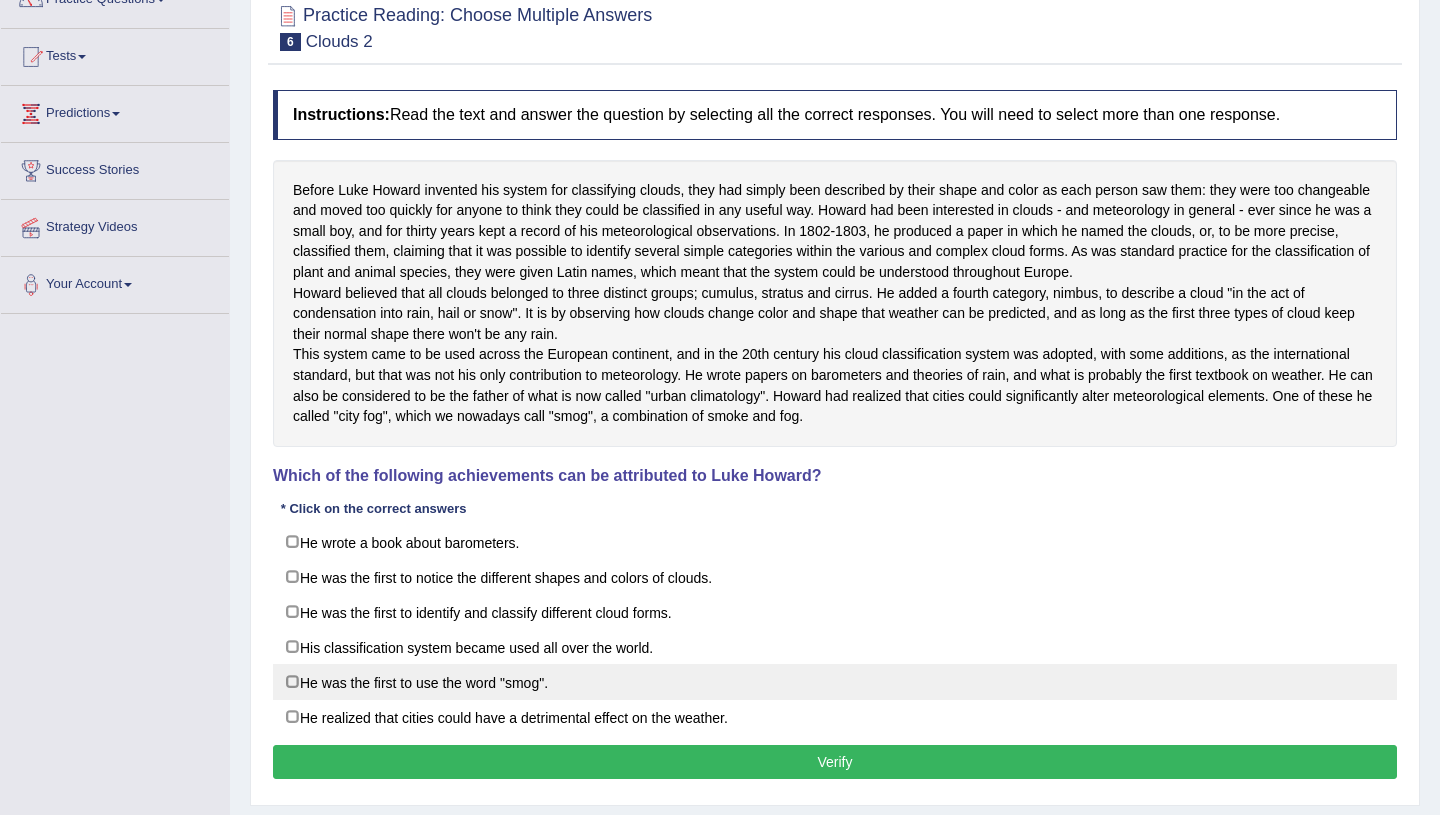 click on "He was the first to use the word "smog"." at bounding box center (835, 682) 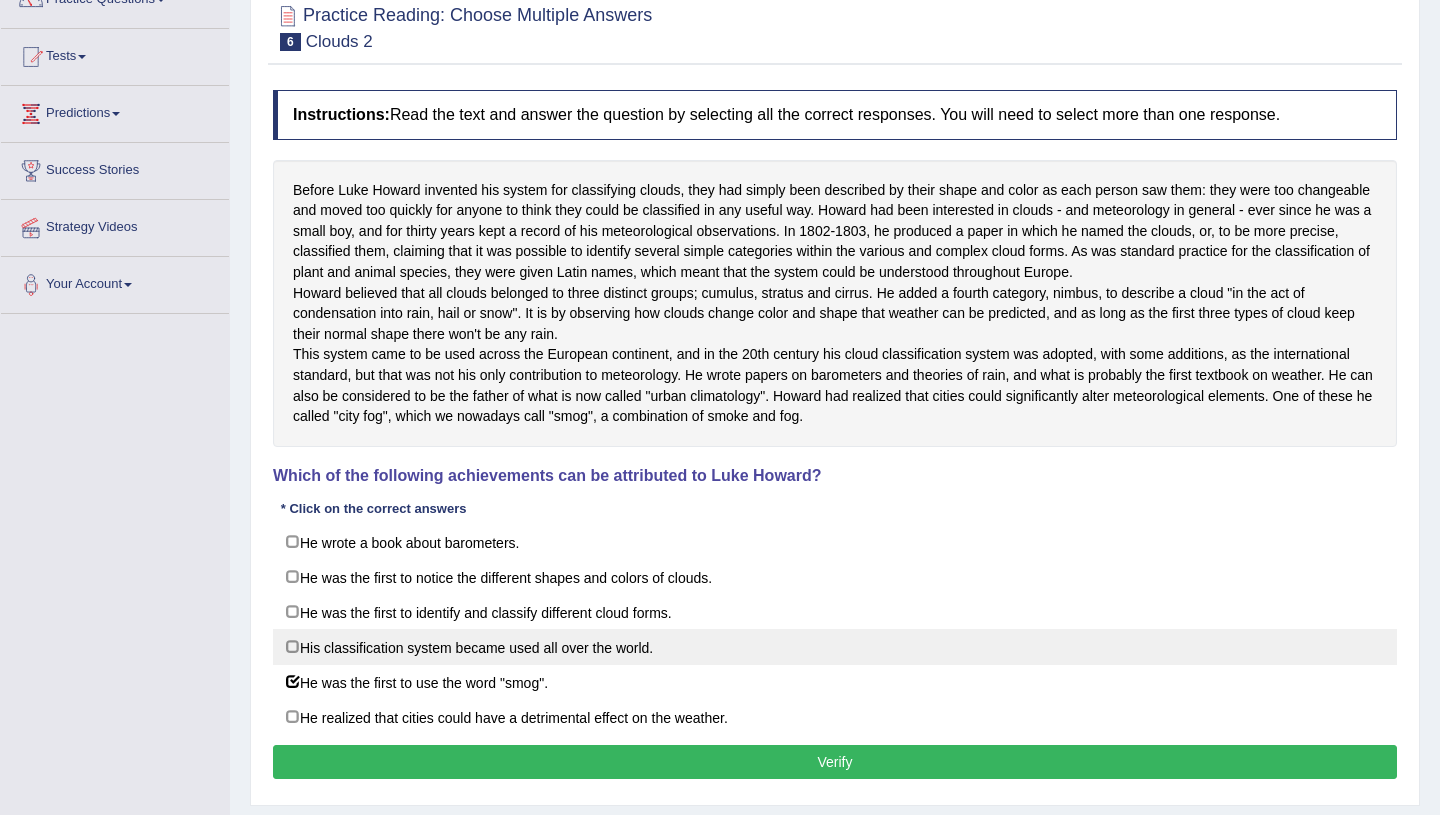 click on "His classification system became used all over the world." at bounding box center [835, 647] 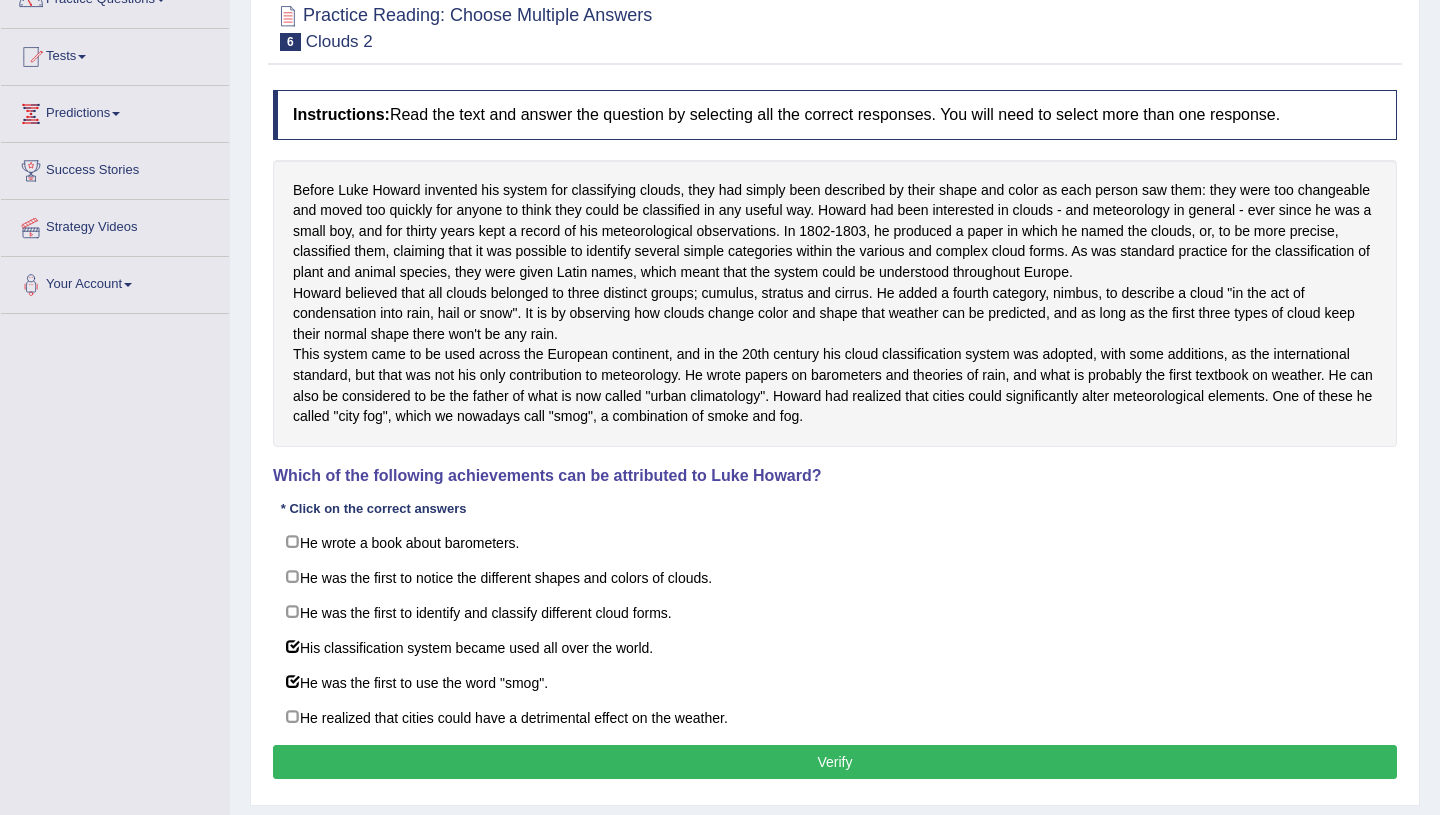 click on "Verify" at bounding box center (835, 762) 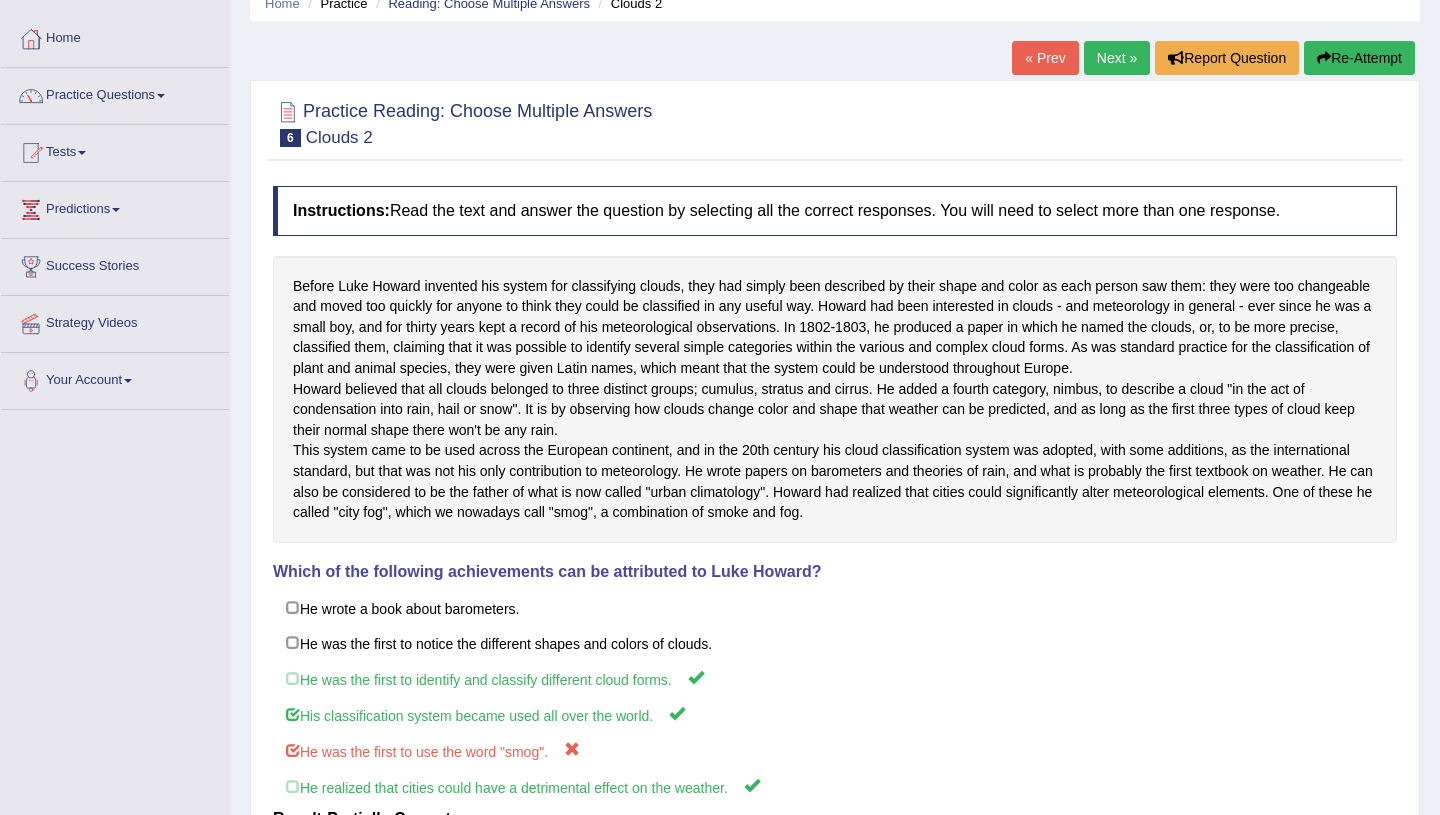 scroll, scrollTop: 0, scrollLeft: 0, axis: both 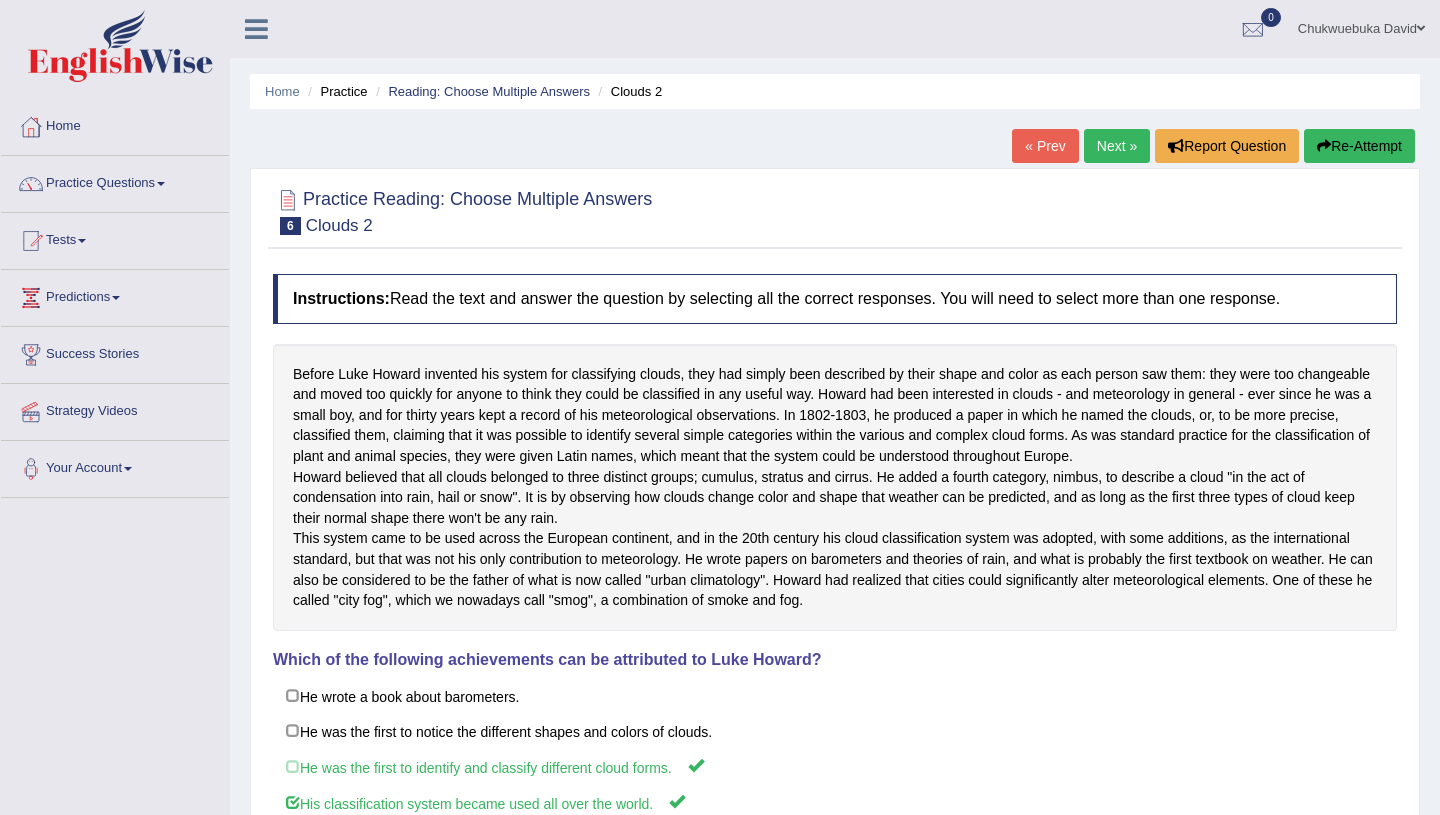 click on "Next »" at bounding box center [1117, 146] 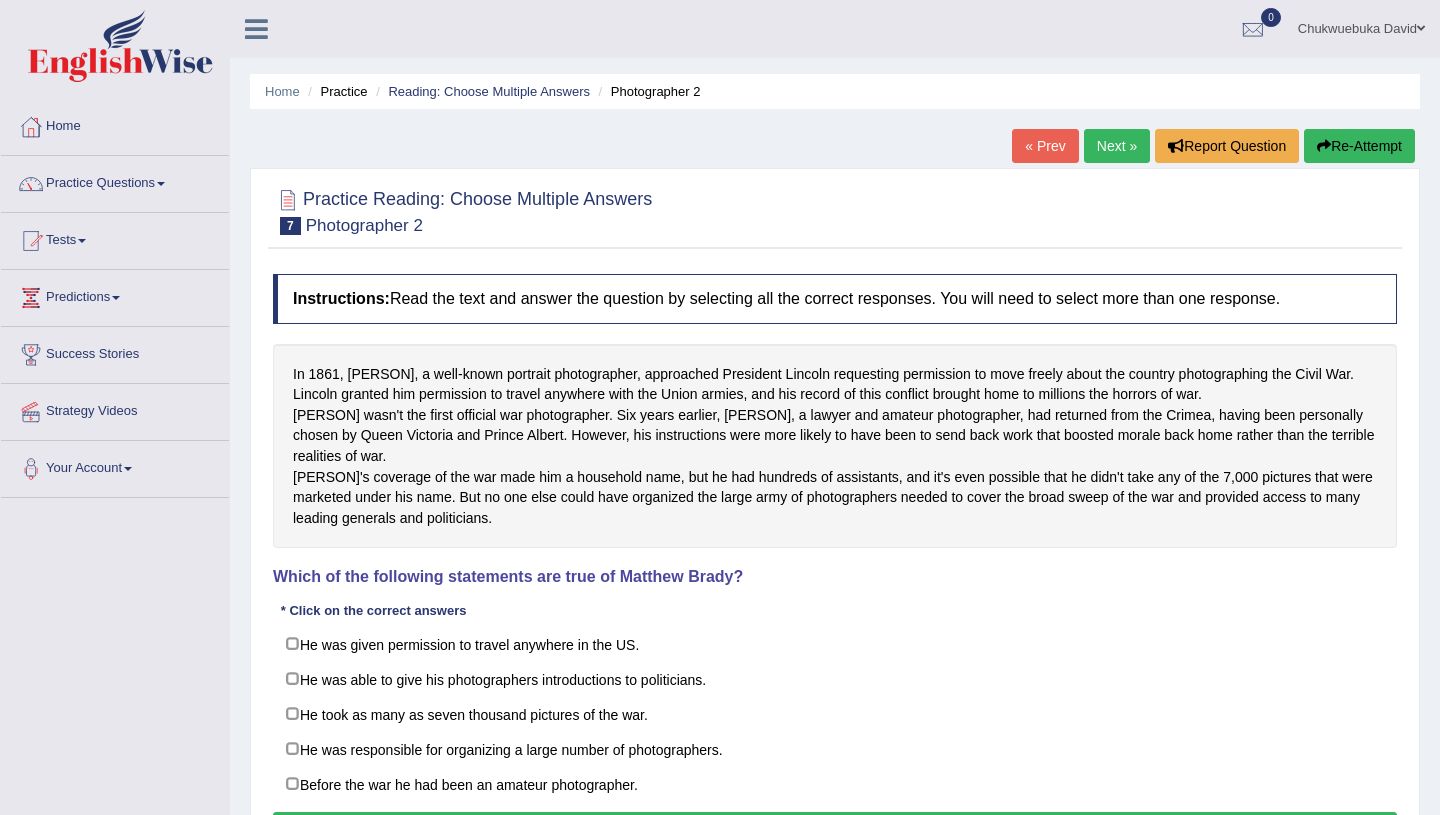 scroll, scrollTop: 0, scrollLeft: 0, axis: both 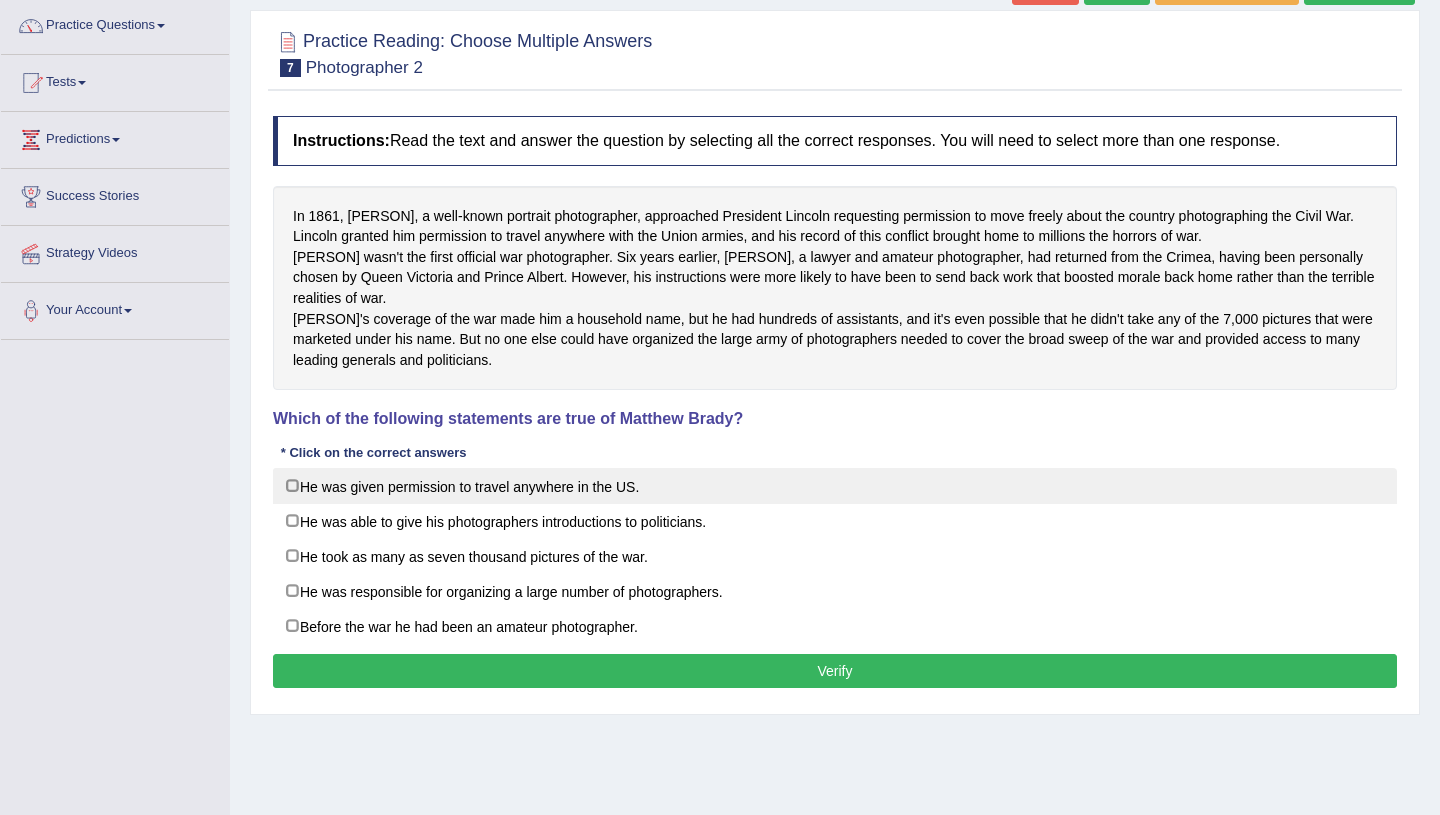 click on "He was given permission to travel anywhere in the US." at bounding box center (835, 486) 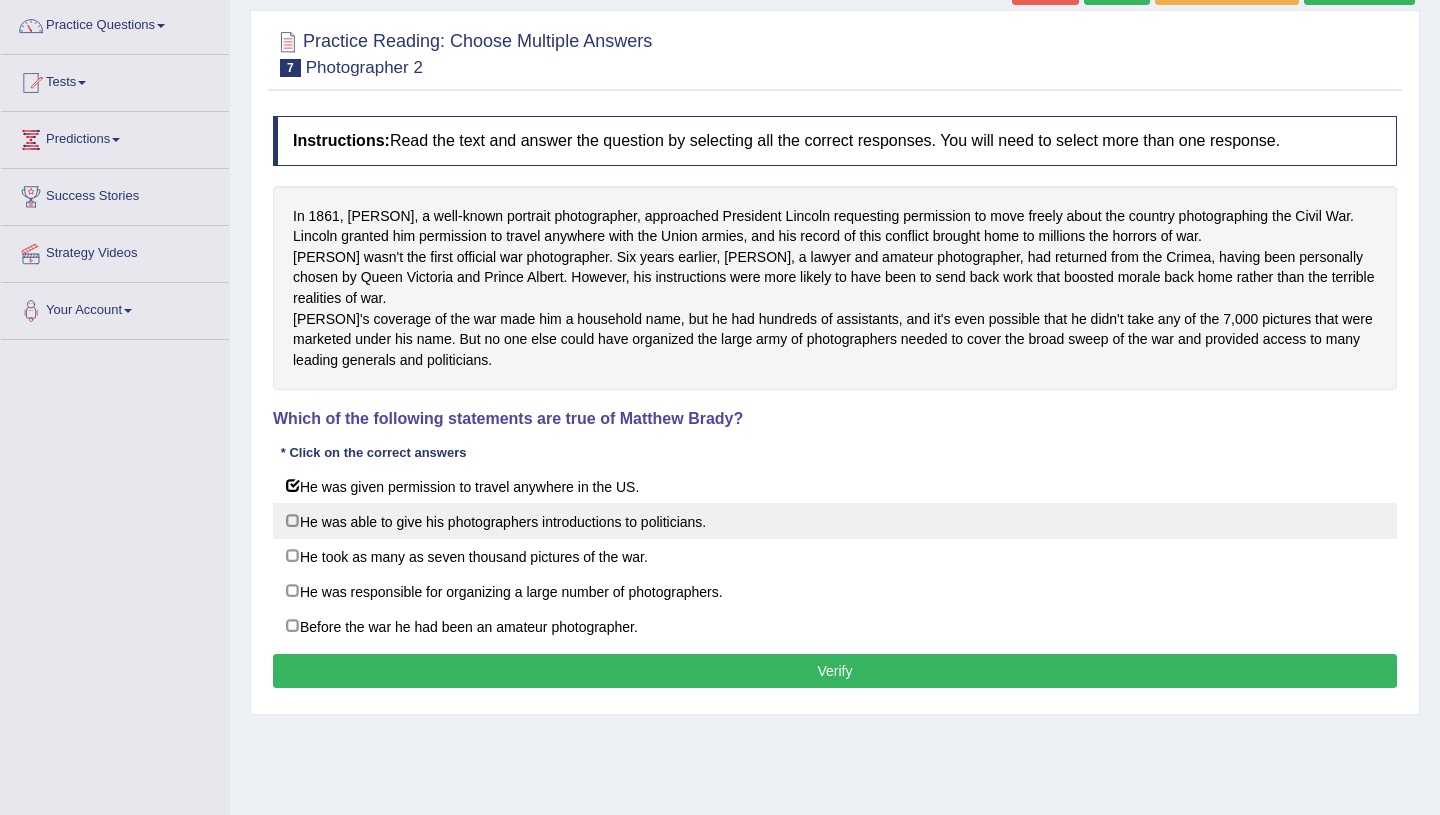 click on "He was able to give his photographers introductions to politicians." at bounding box center (835, 521) 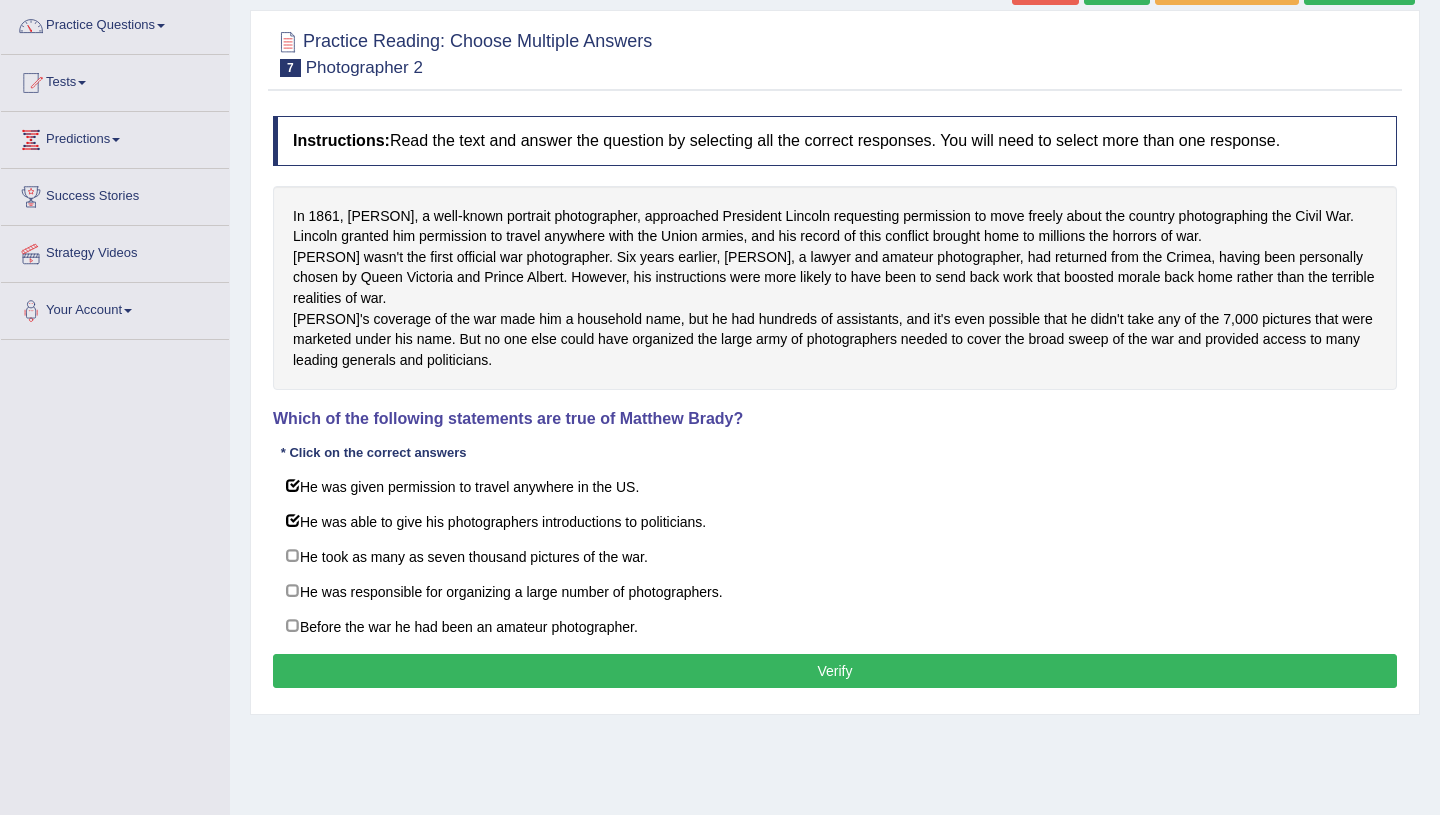 click on "Verify" at bounding box center [835, 671] 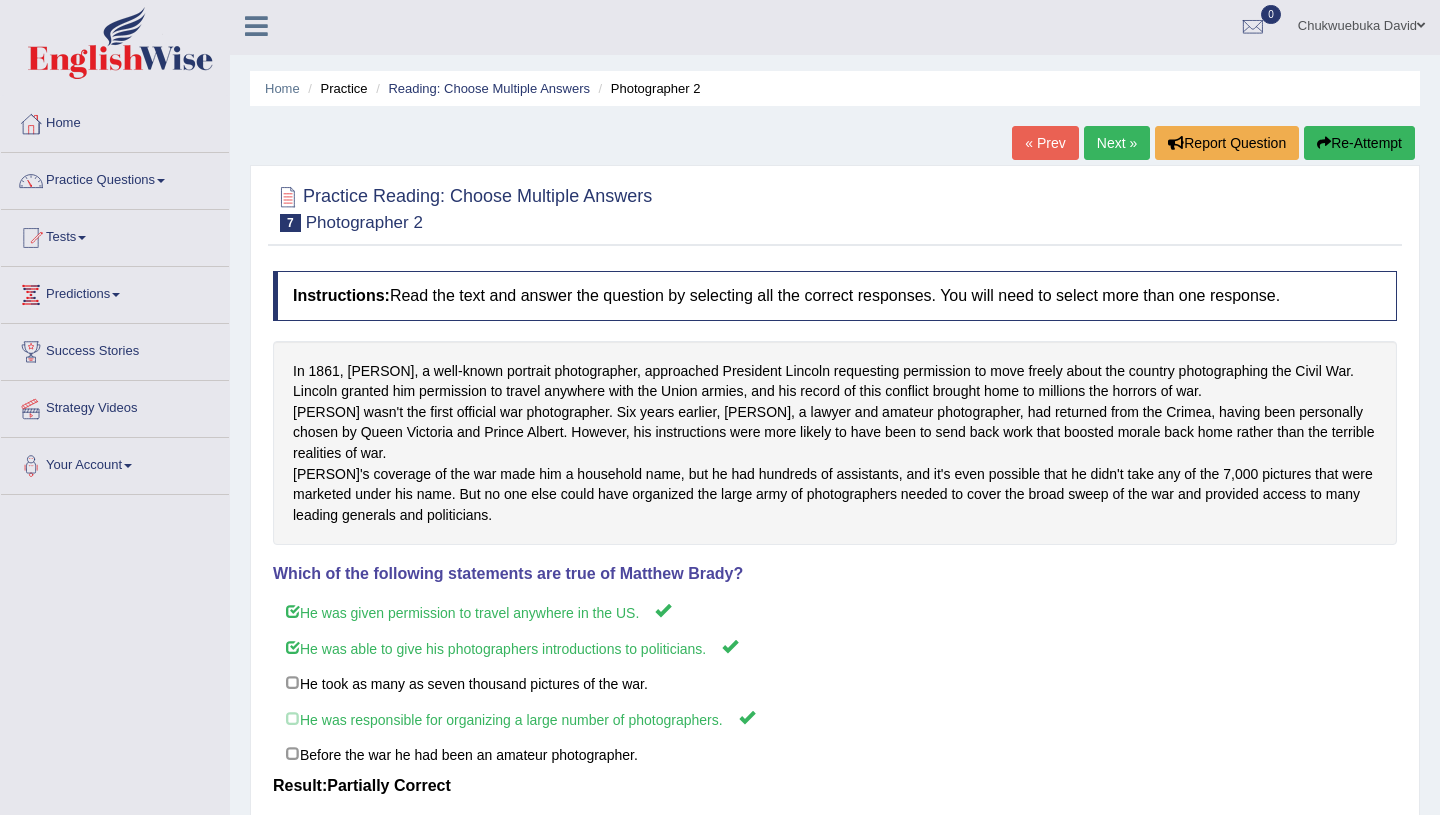 scroll, scrollTop: 0, scrollLeft: 0, axis: both 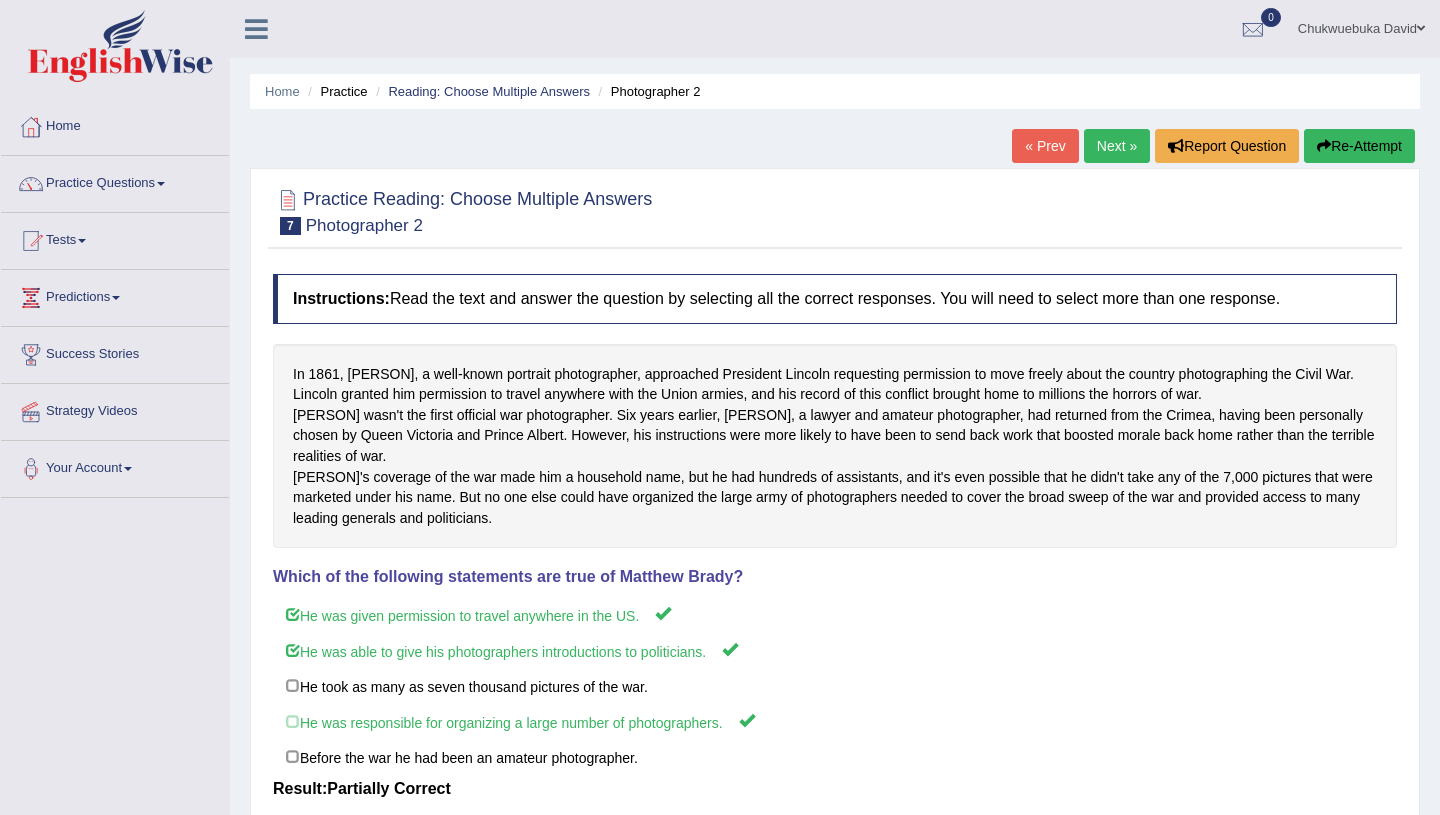 click on "Next »" at bounding box center (1117, 146) 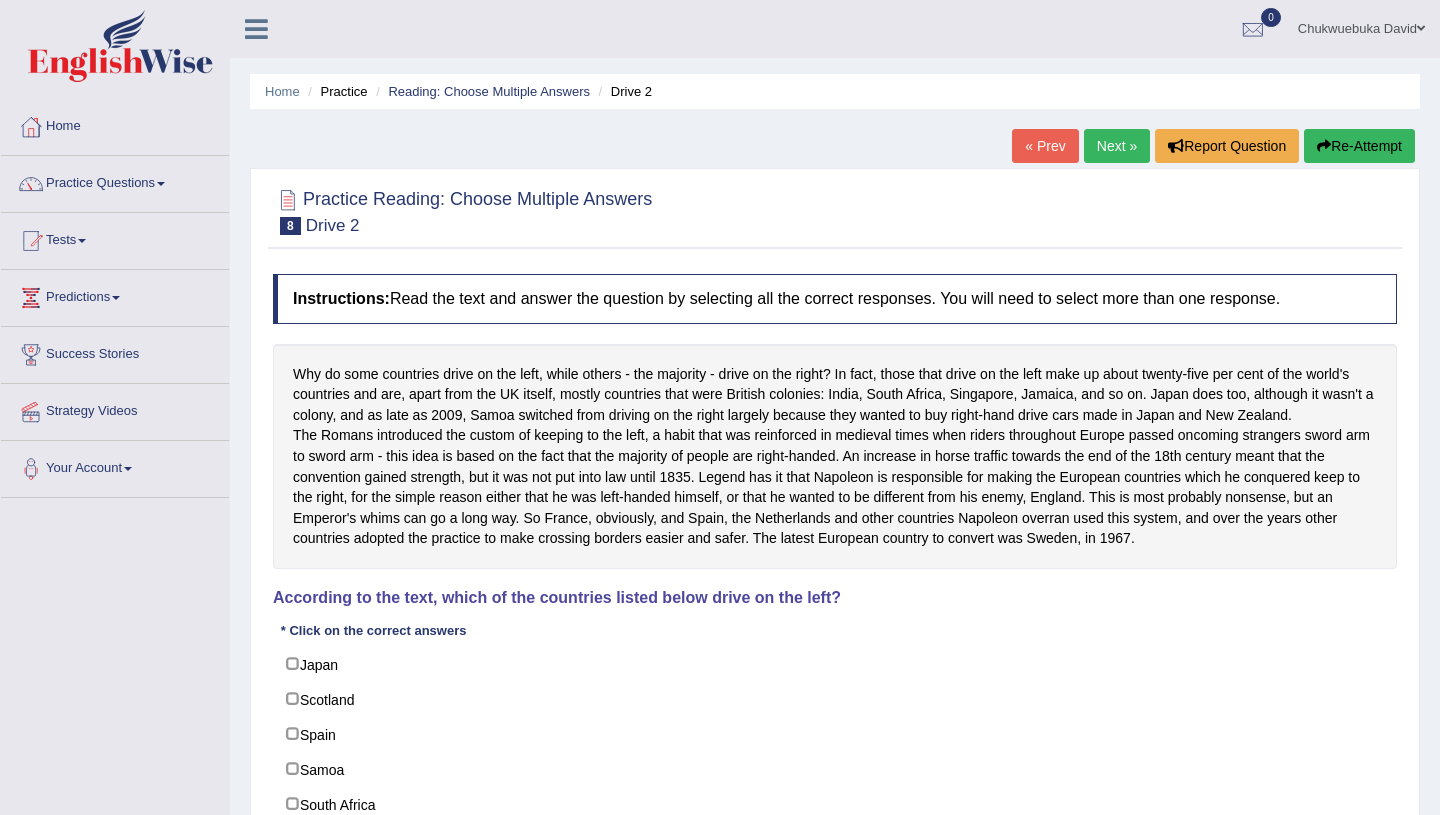 scroll, scrollTop: 0, scrollLeft: 0, axis: both 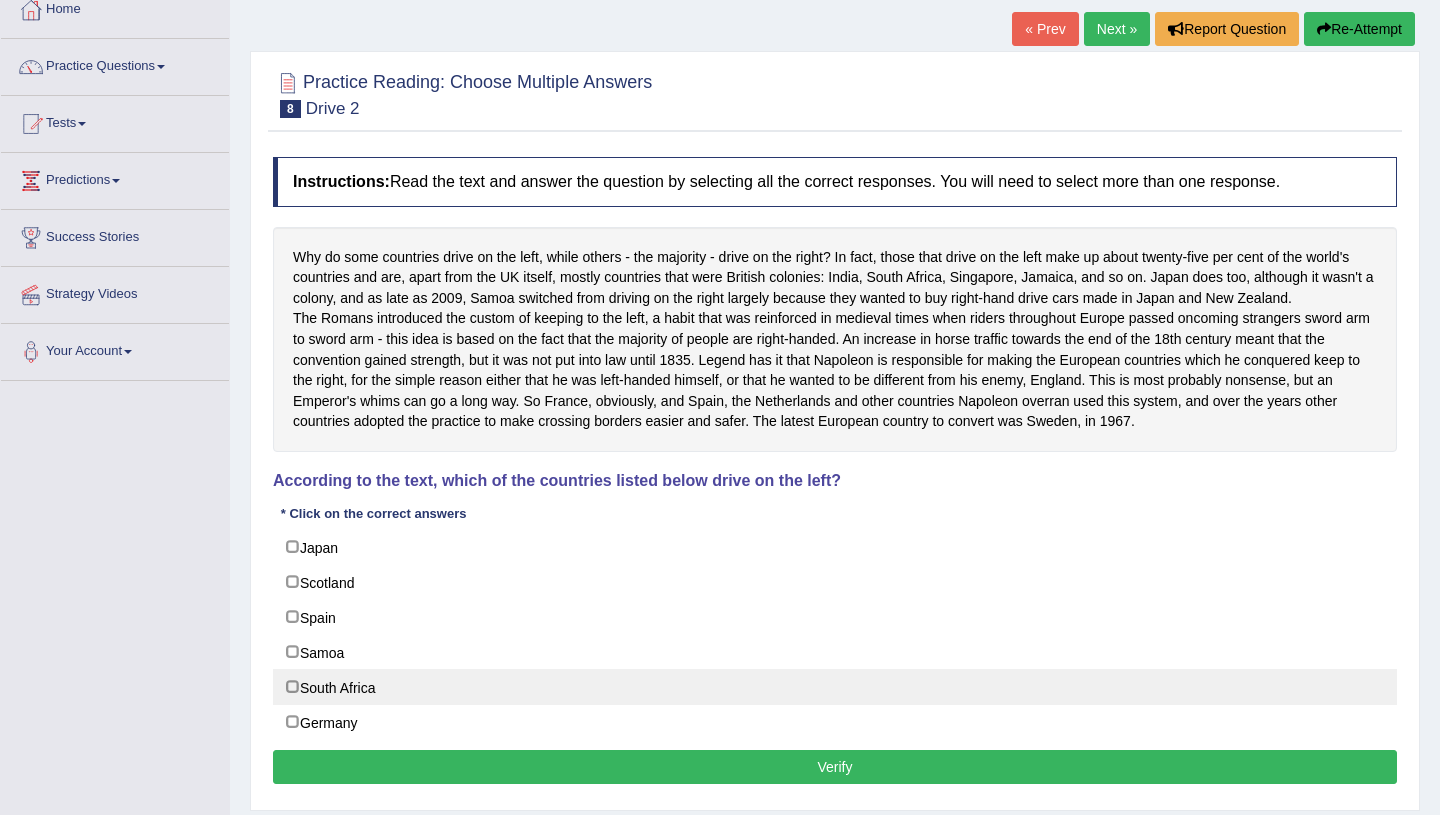 click on "South Africa" at bounding box center (835, 687) 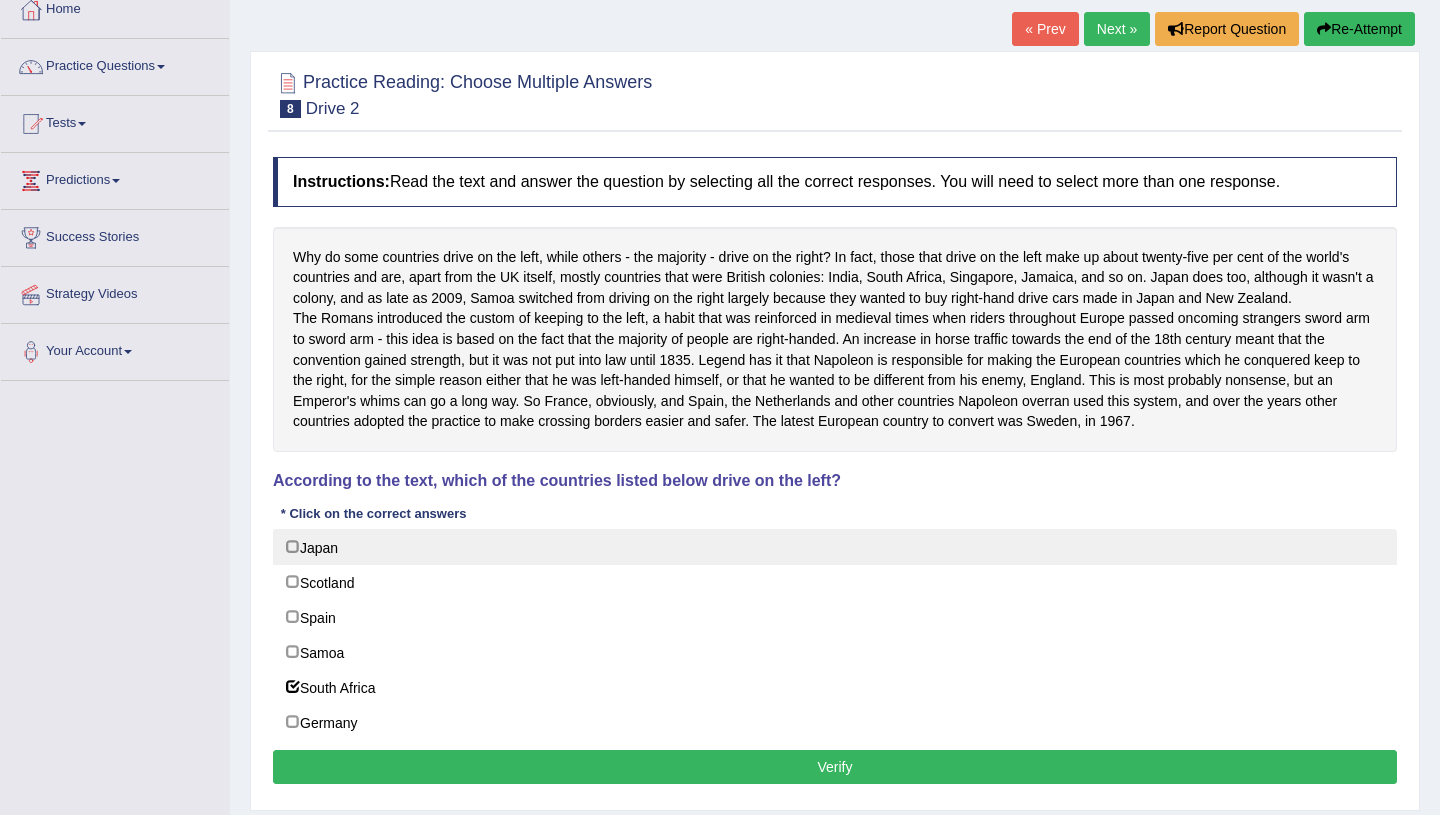 click on "Japan" at bounding box center [835, 547] 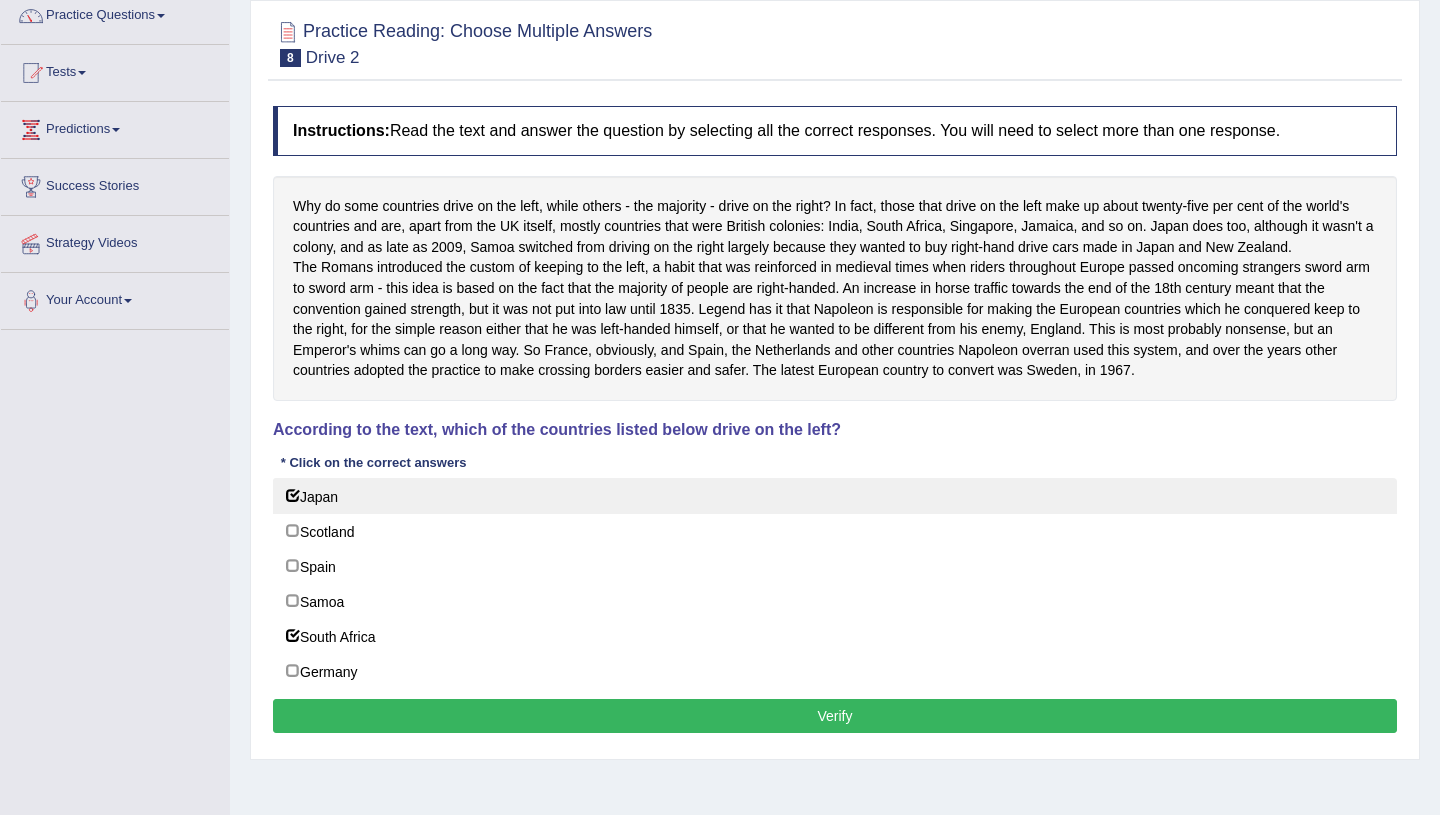 scroll, scrollTop: 171, scrollLeft: 0, axis: vertical 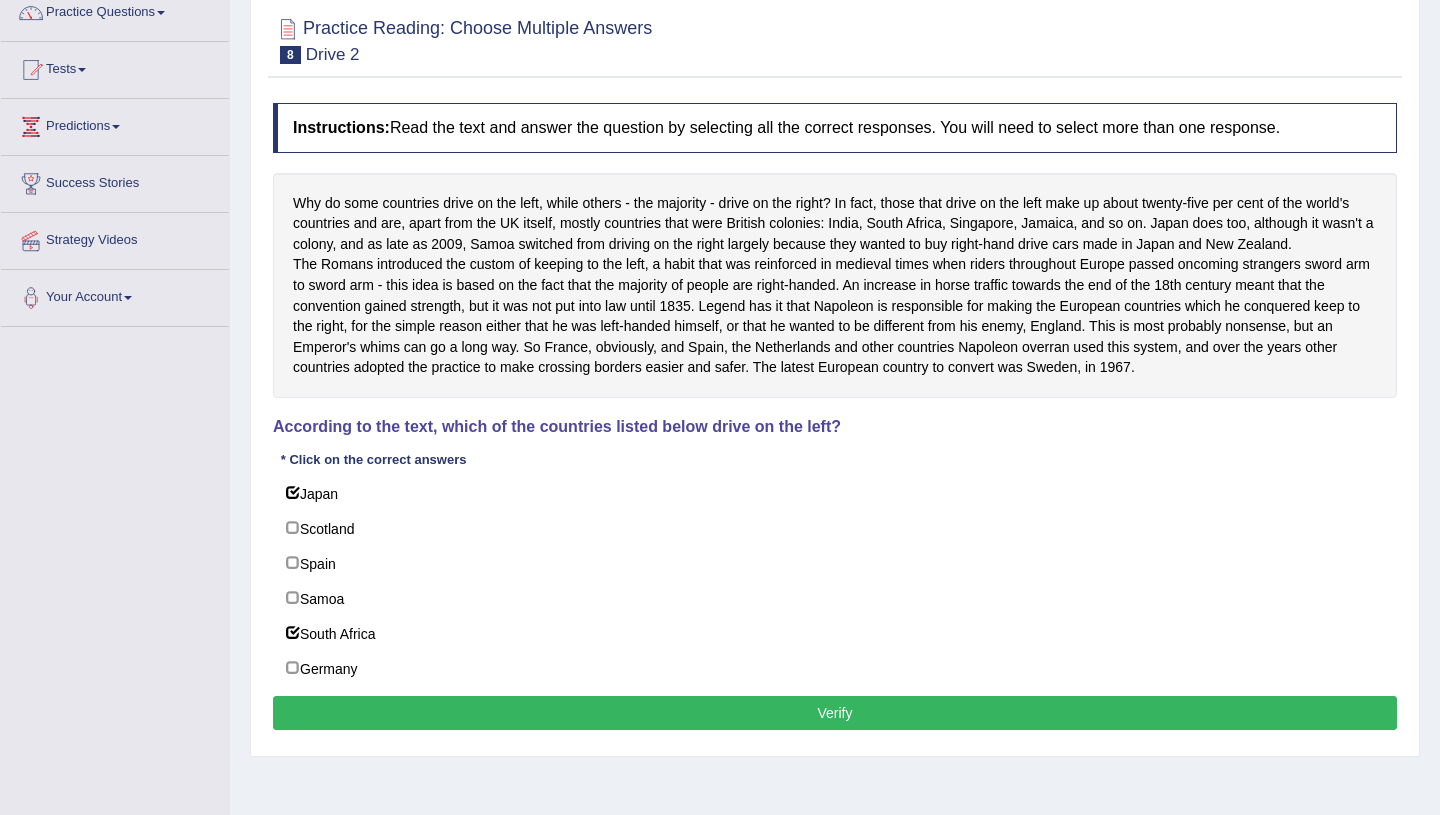 click on "Verify" at bounding box center [835, 713] 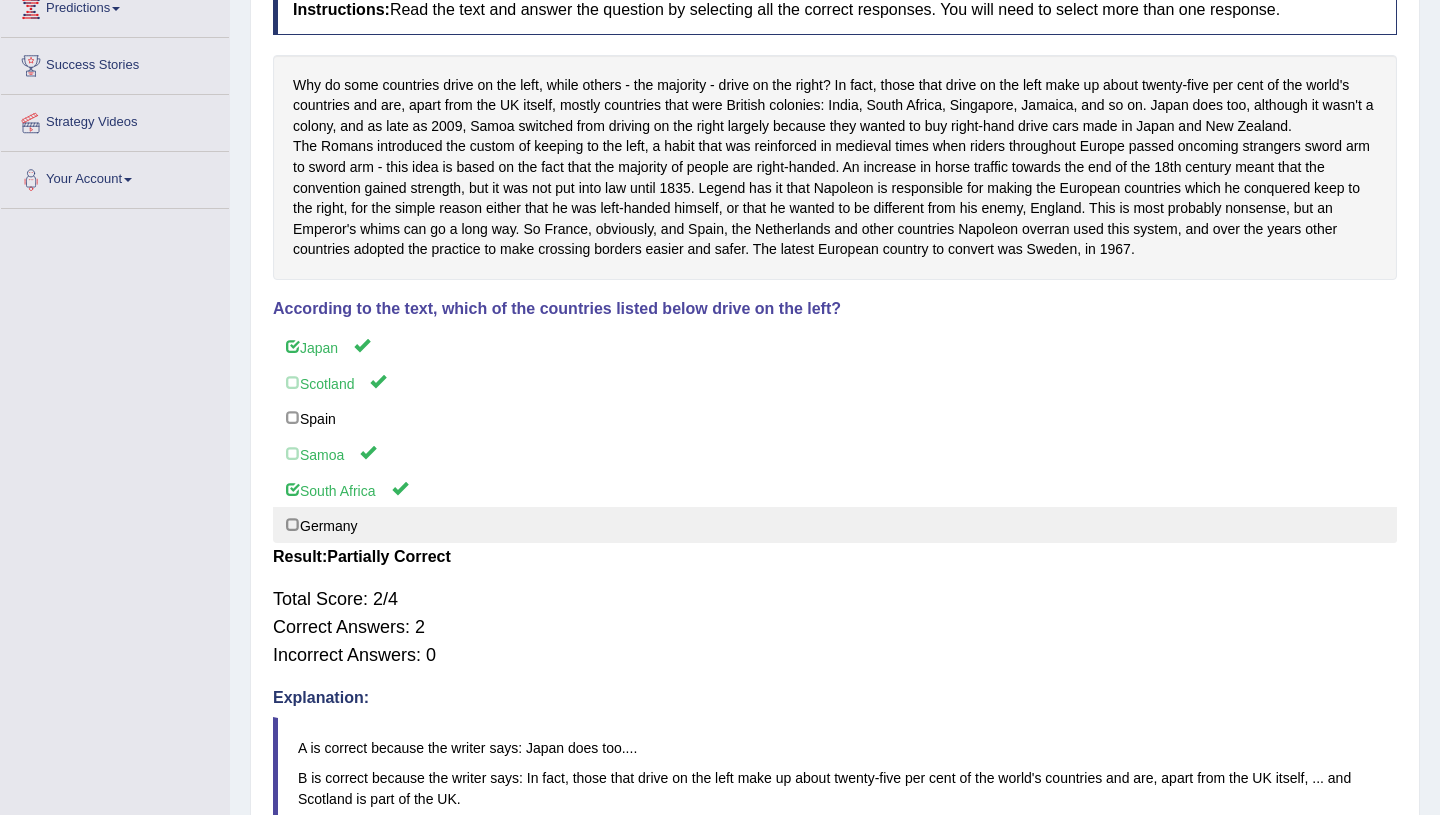 scroll, scrollTop: 0, scrollLeft: 0, axis: both 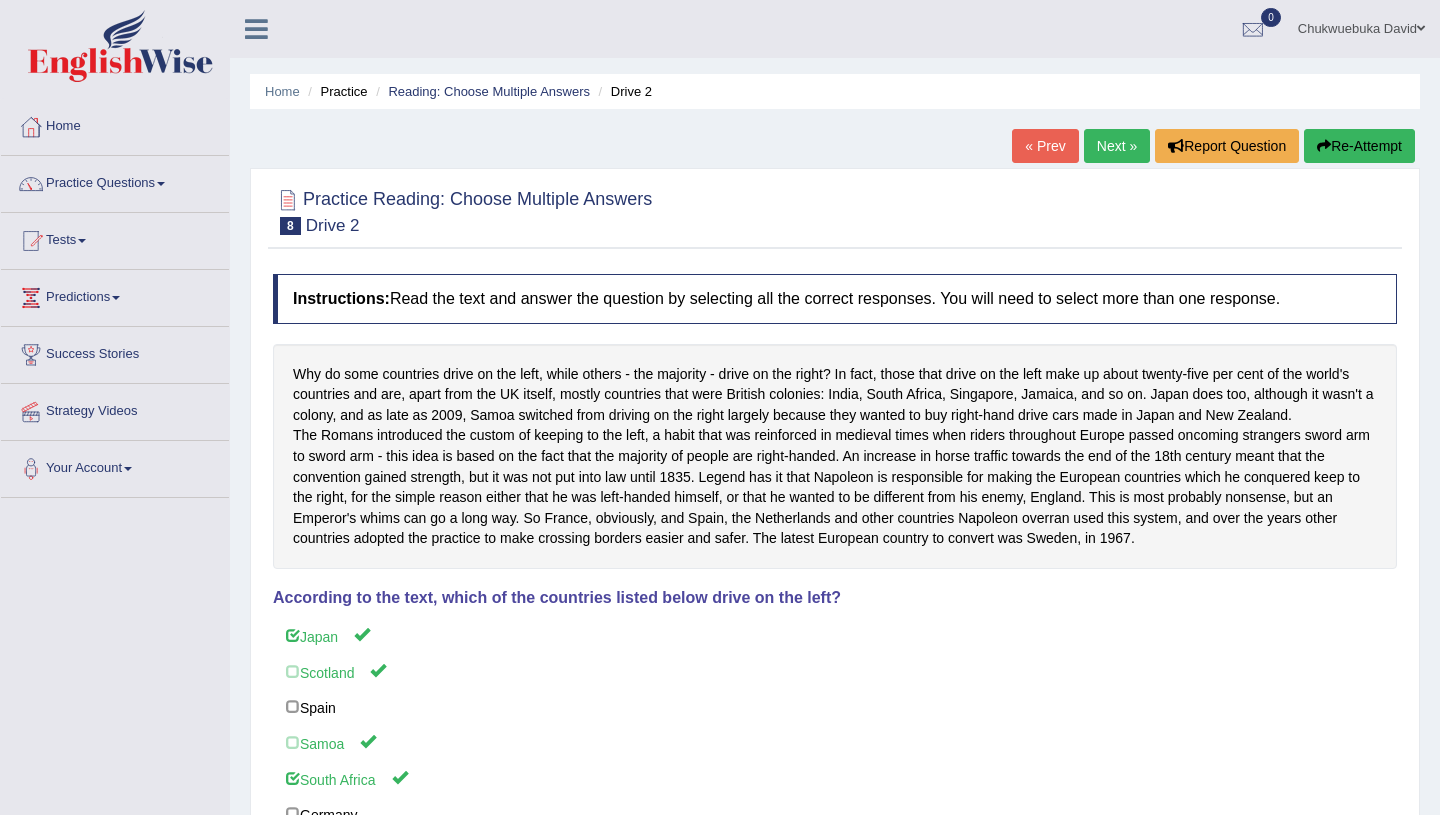 click on "Next »" at bounding box center [1117, 146] 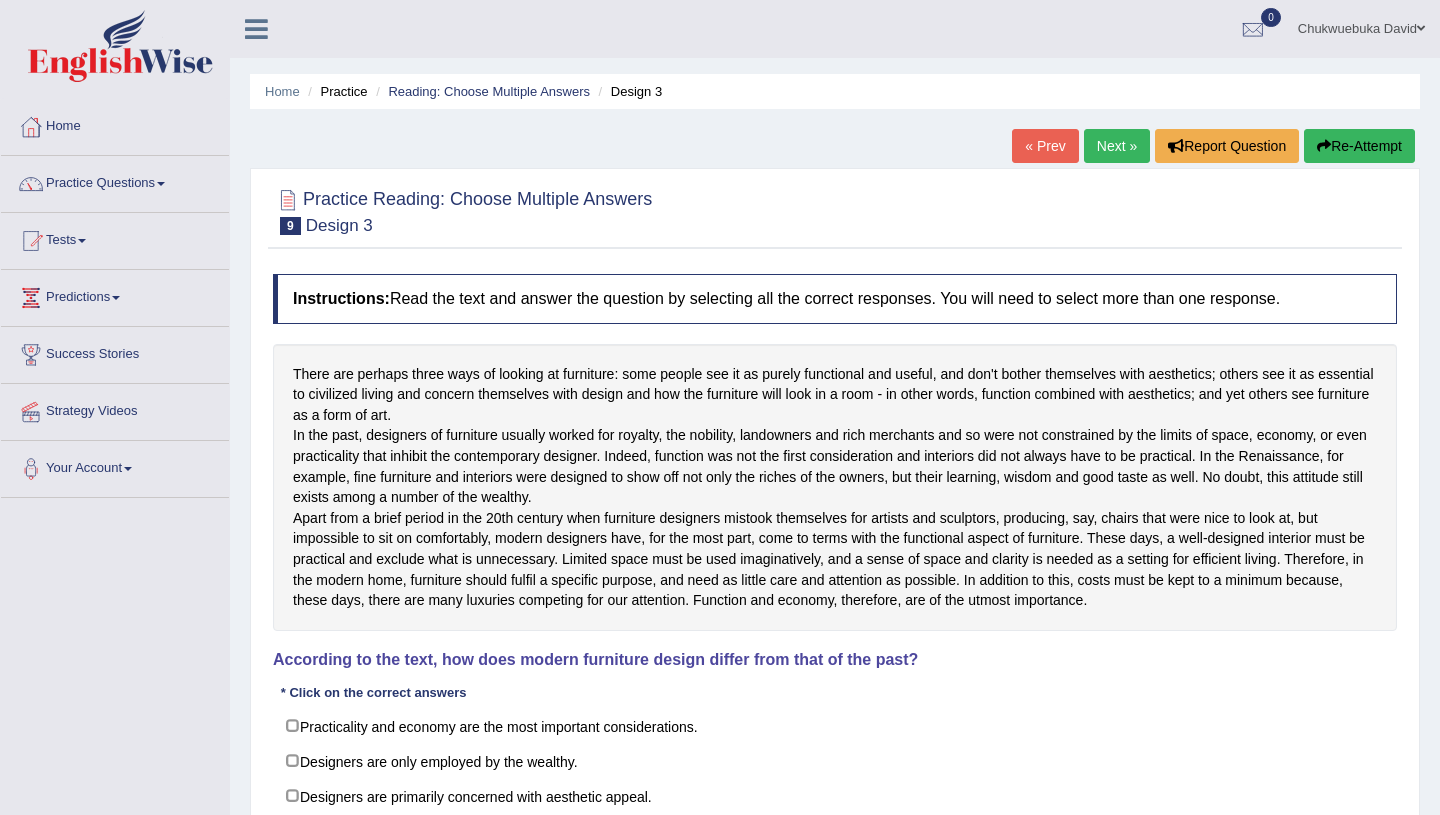 scroll, scrollTop: 0, scrollLeft: 0, axis: both 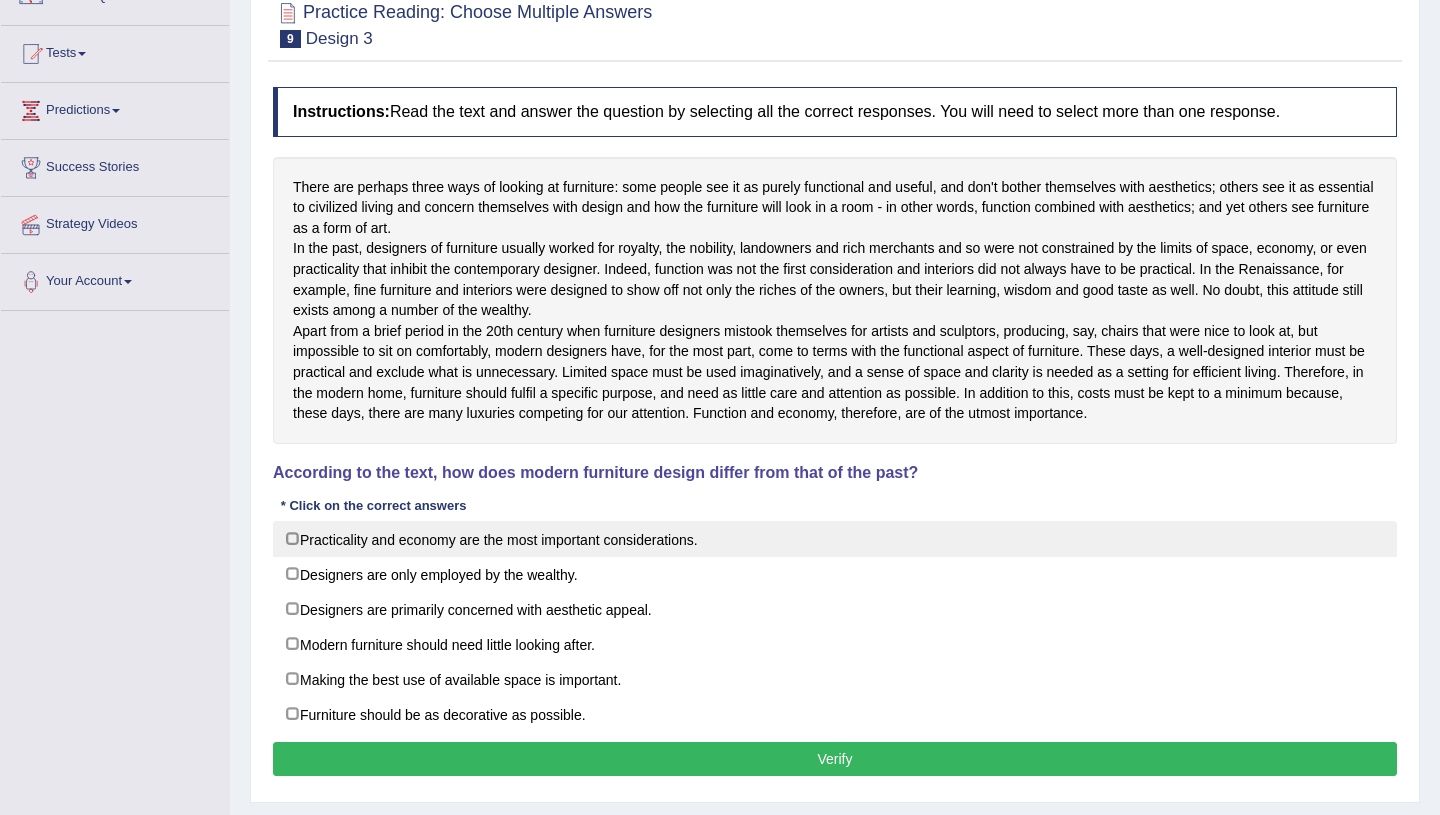 click on "Practicality and economy are the most important considerations." at bounding box center [835, 539] 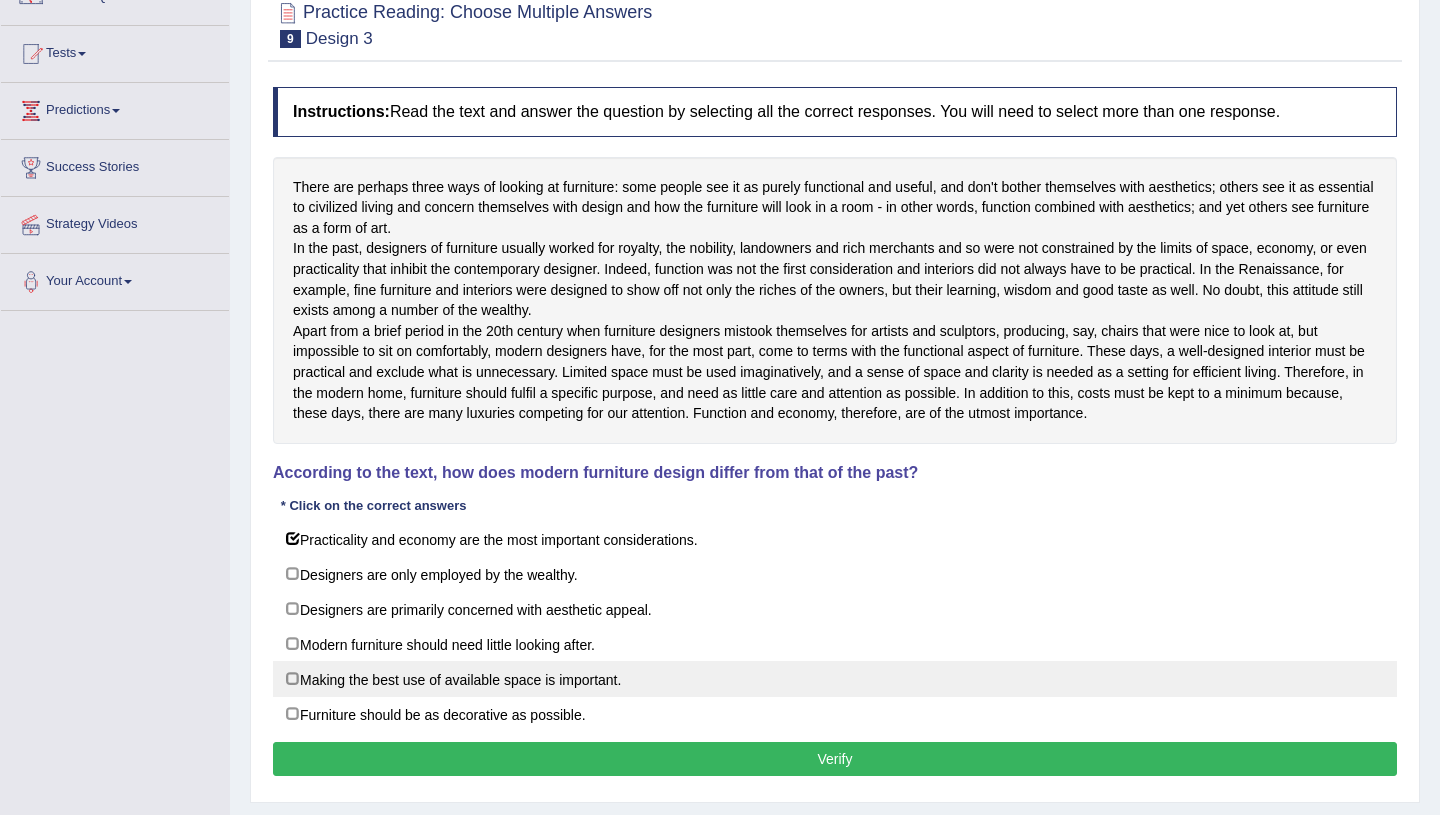 click on "Making the best use of available space is important." at bounding box center [835, 679] 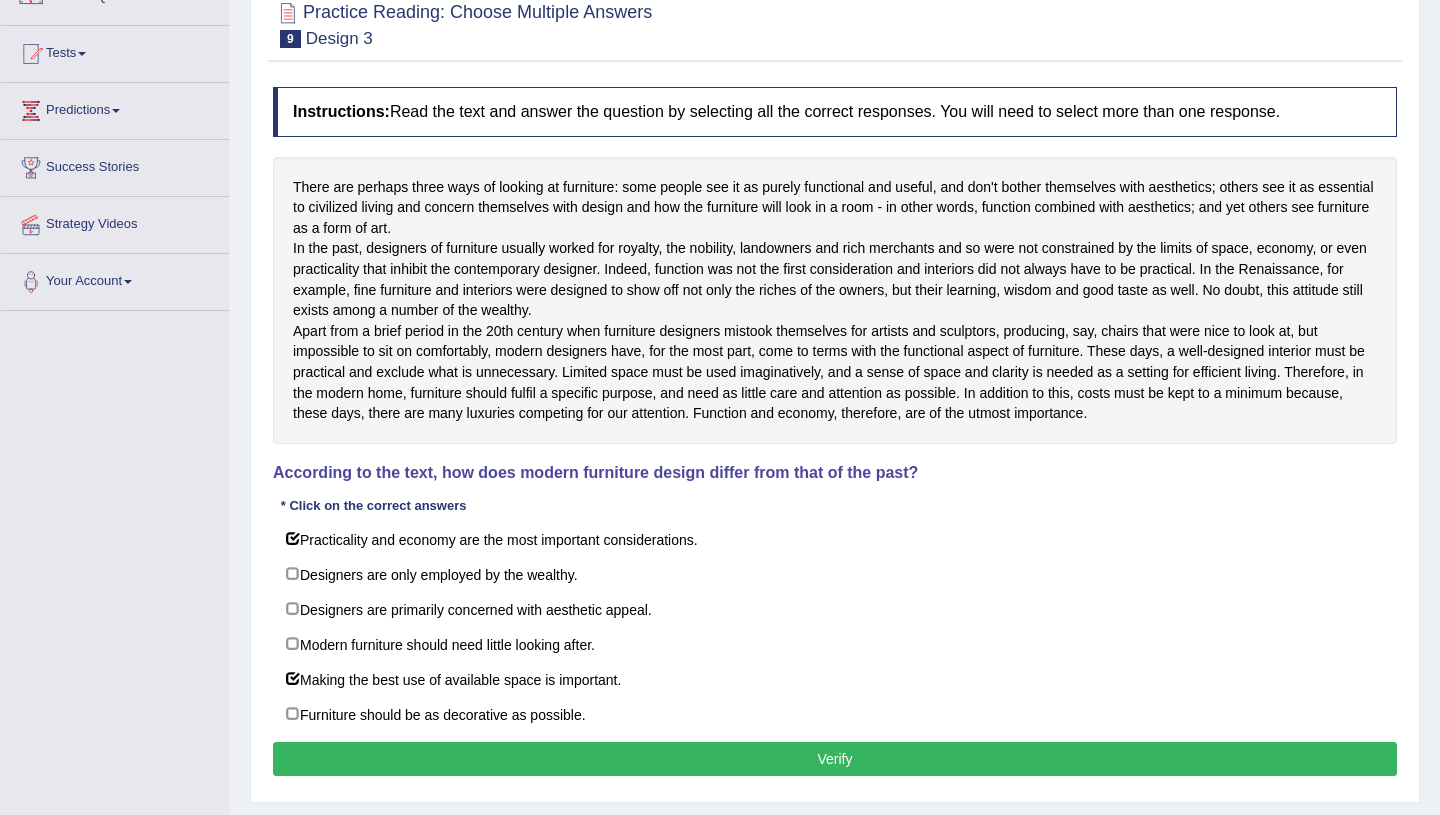 click on "Verify" at bounding box center [835, 759] 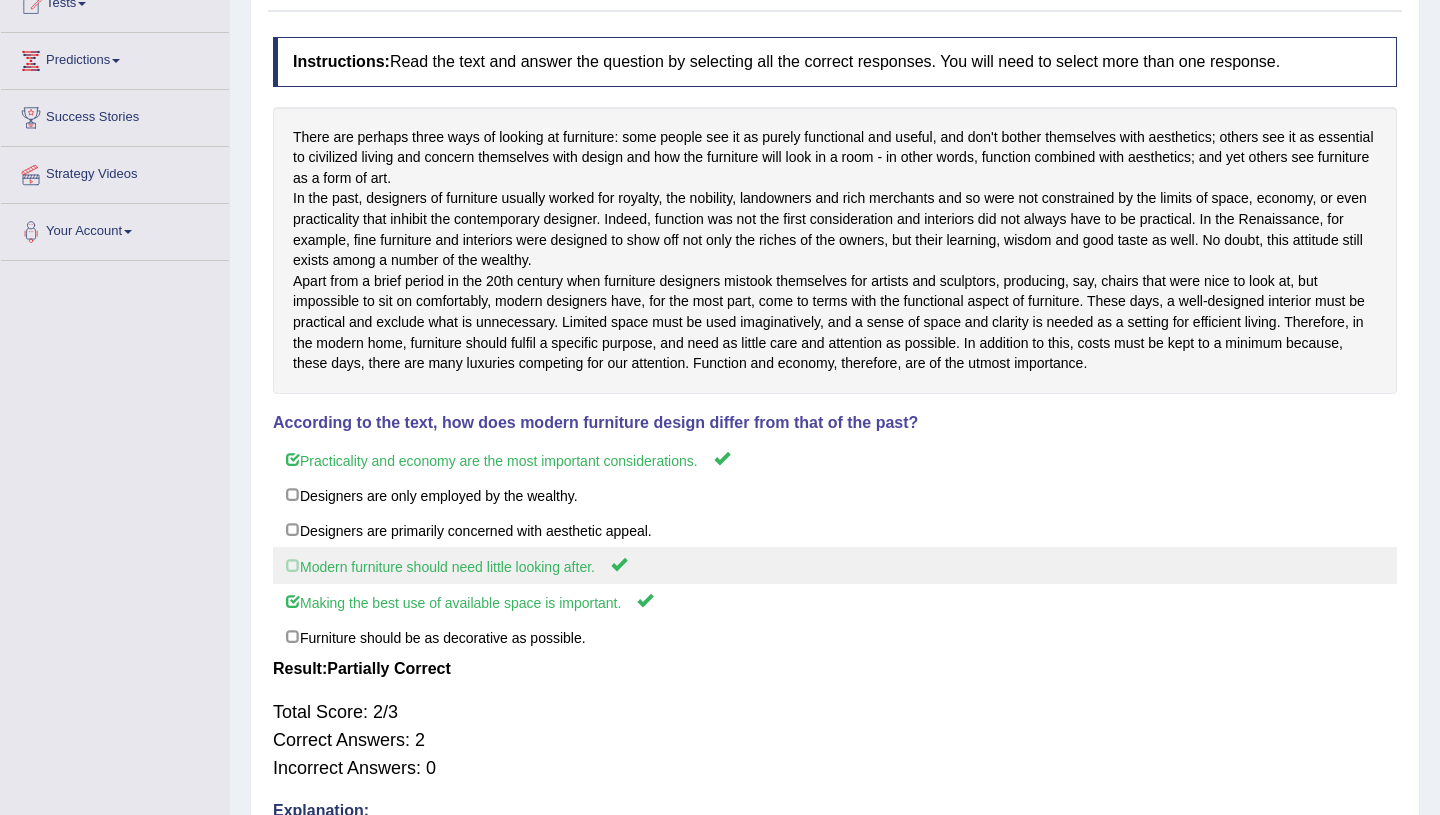 scroll, scrollTop: 0, scrollLeft: 0, axis: both 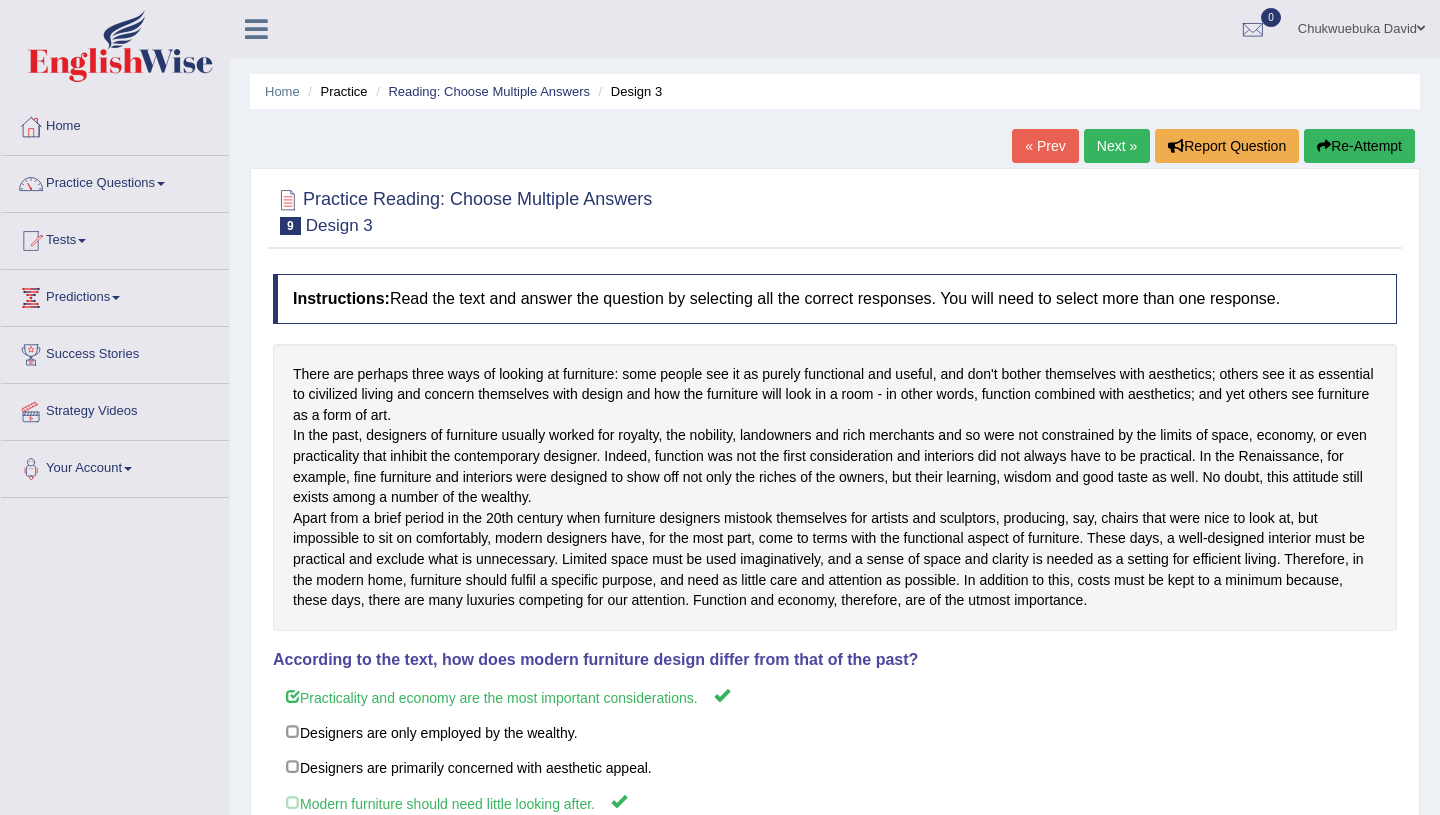 click on "Next »" at bounding box center (1117, 146) 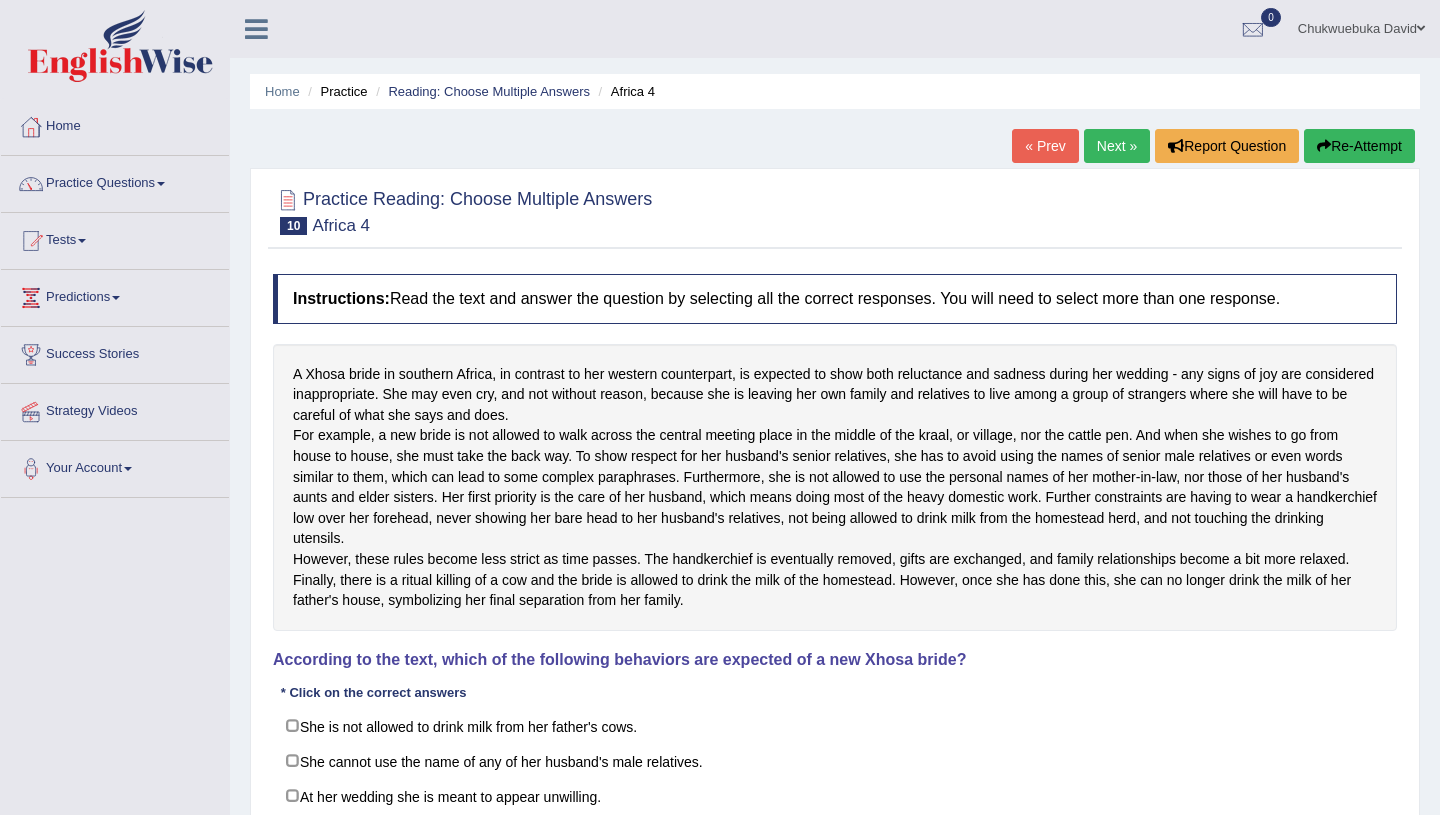 scroll, scrollTop: 0, scrollLeft: 0, axis: both 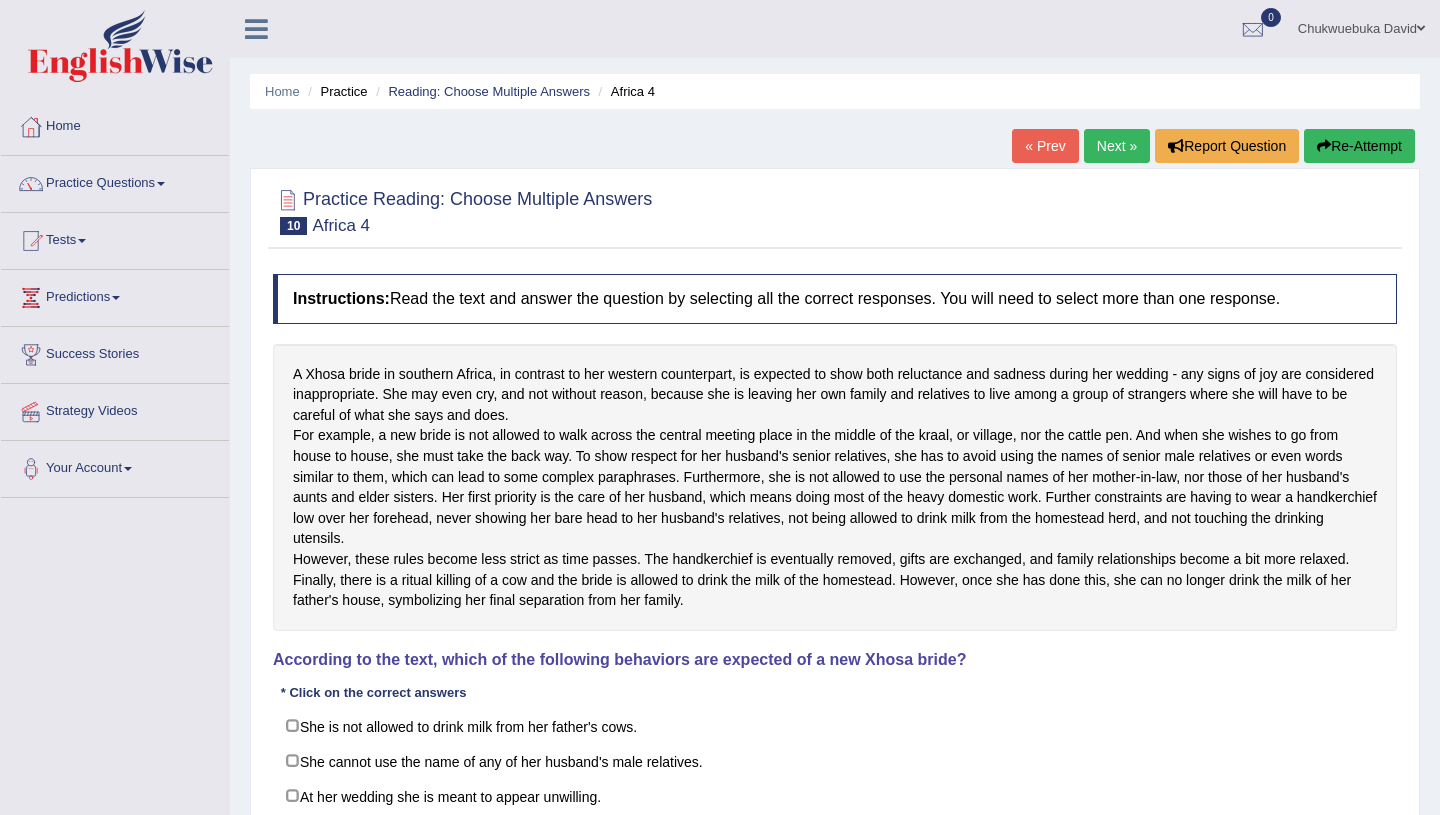 click on "Next »" at bounding box center (1117, 146) 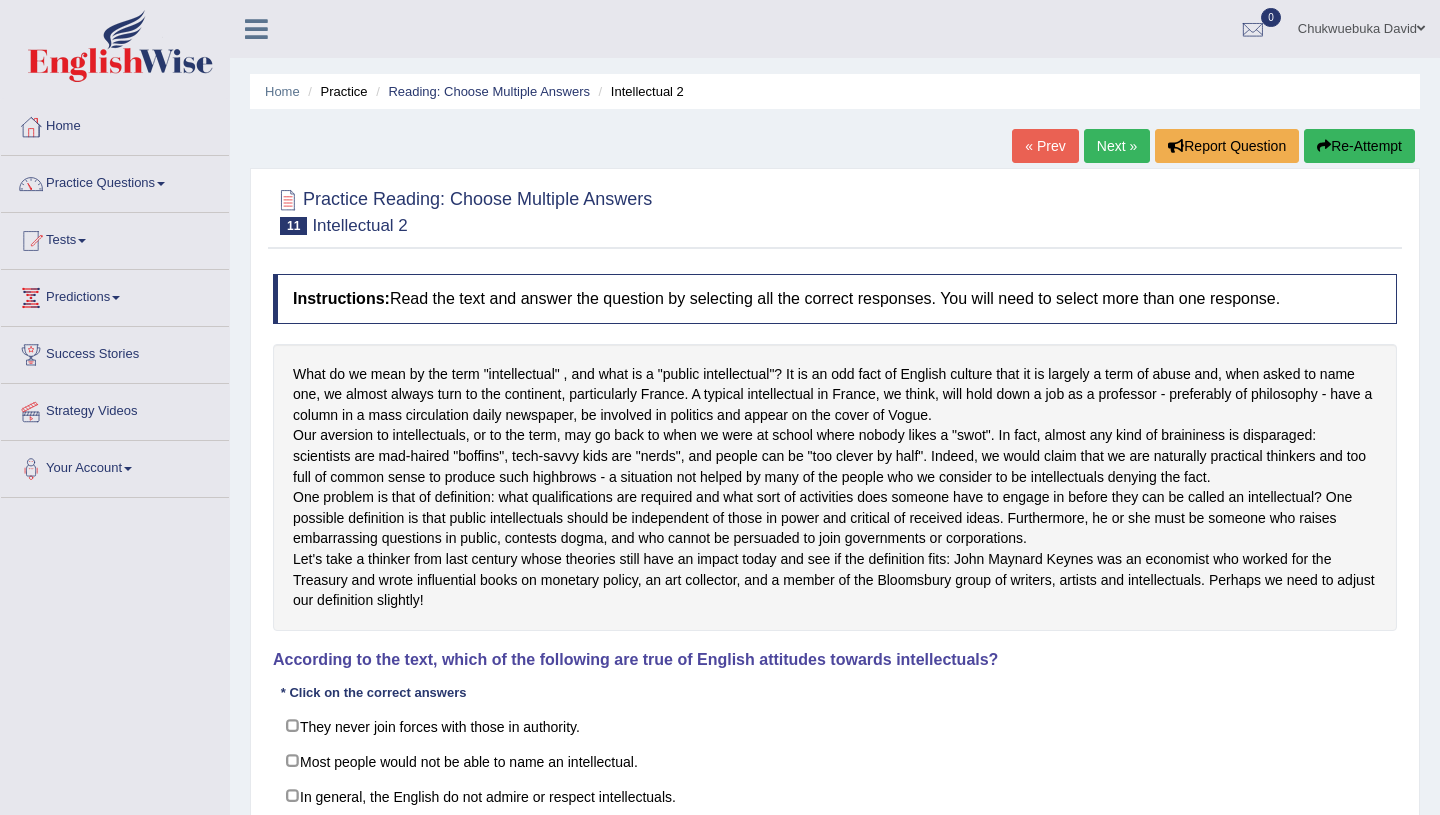 scroll, scrollTop: 0, scrollLeft: 0, axis: both 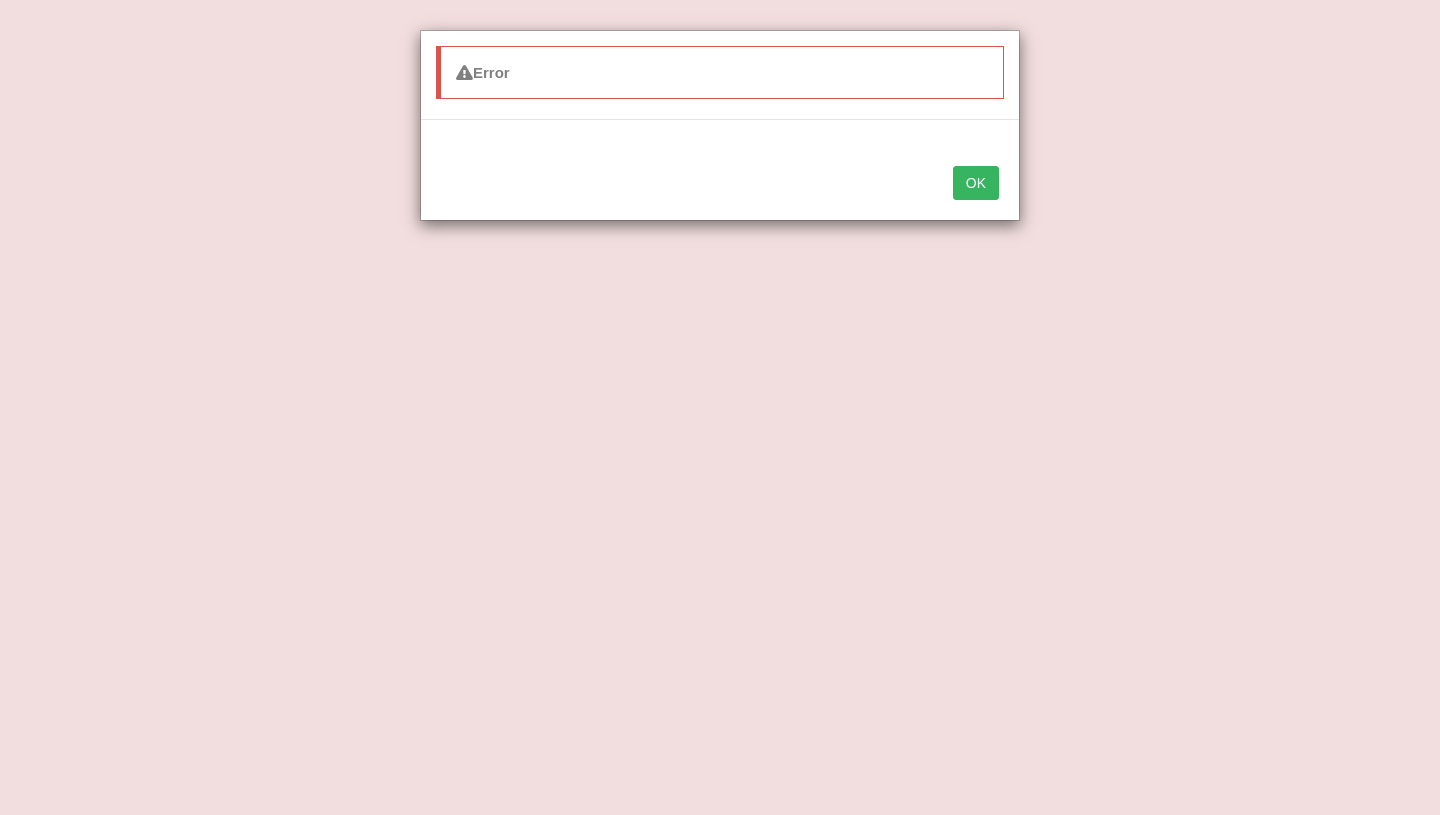 type 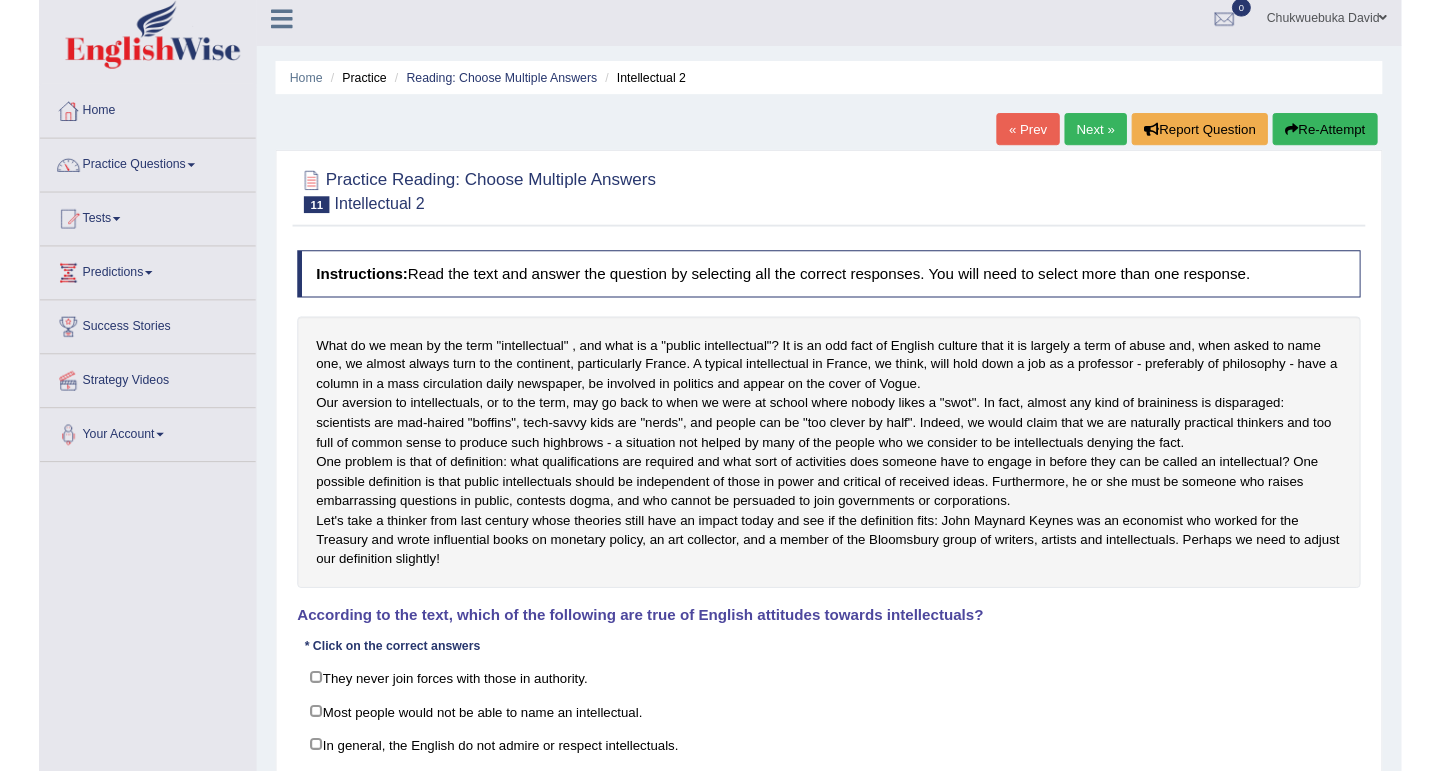 scroll, scrollTop: 0, scrollLeft: 0, axis: both 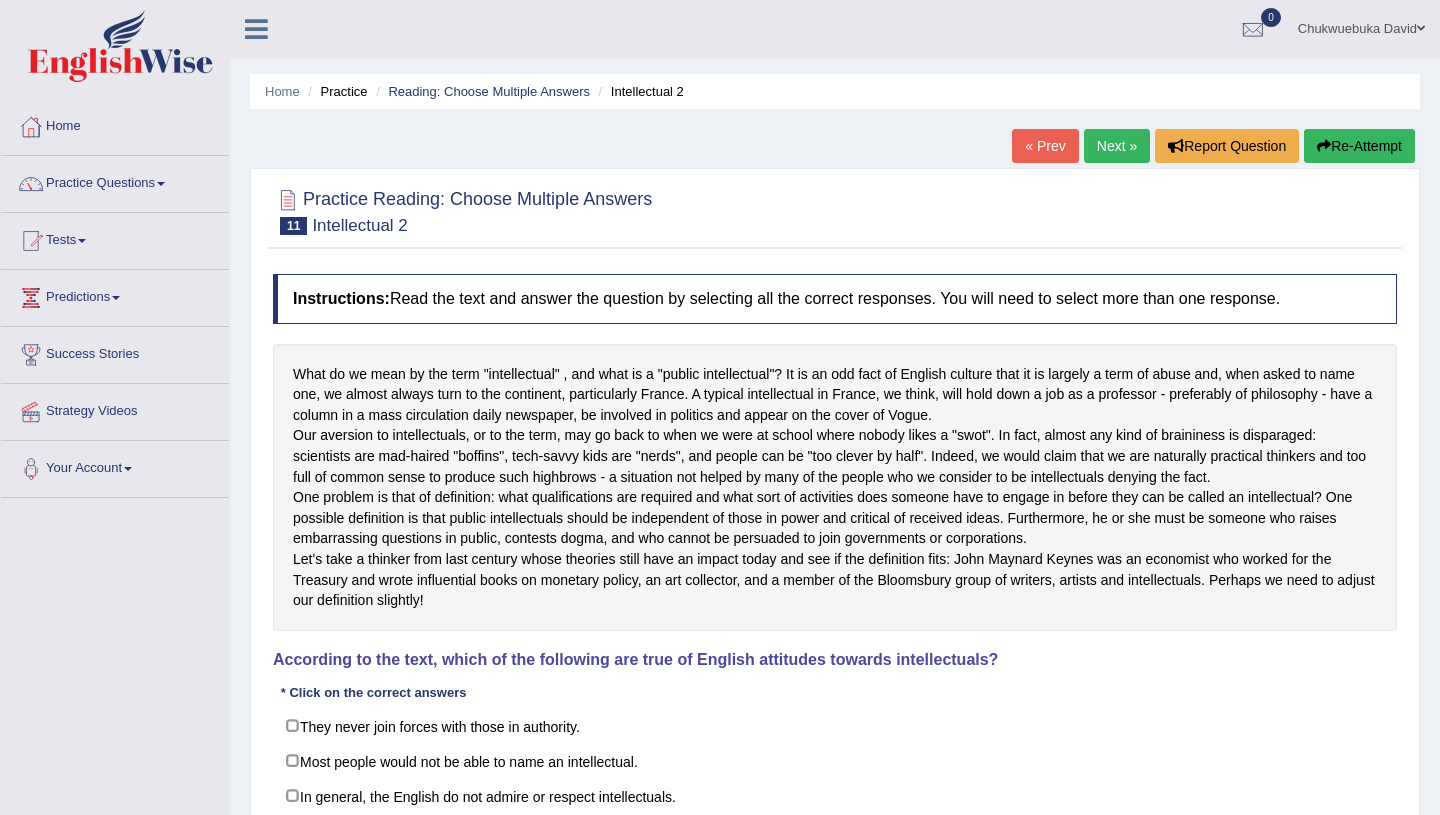 click on "What do we mean by the term "intellectual" , and what is a "public intellectual"? It is an odd fact of English culture that it is largely a term of abuse and, when asked to name one, we almost always turn to the continent, particularly France. A typical intellectual in France, we think, will hold down a job as a professor - preferably of philosophy - have a column in a mass circulation daily newspaper, be involved in politics and appear on the cover of Vogue.
Our aversion to intellectuals, or to the term, may go back to when we were at school where nobody likes a "swot". In fact, almost any kind of braininess is disparaged: scientists are mad-haired "boffins", tech-savvy kids are "nerds", and people can be "too clever by half". Indeed, we would claim that we are naturally practical thinkers and too full of common sense to produce such highbrows - a situation not helped by many of the people who we consider to be intellectuals denying the fact." at bounding box center (835, 487) 